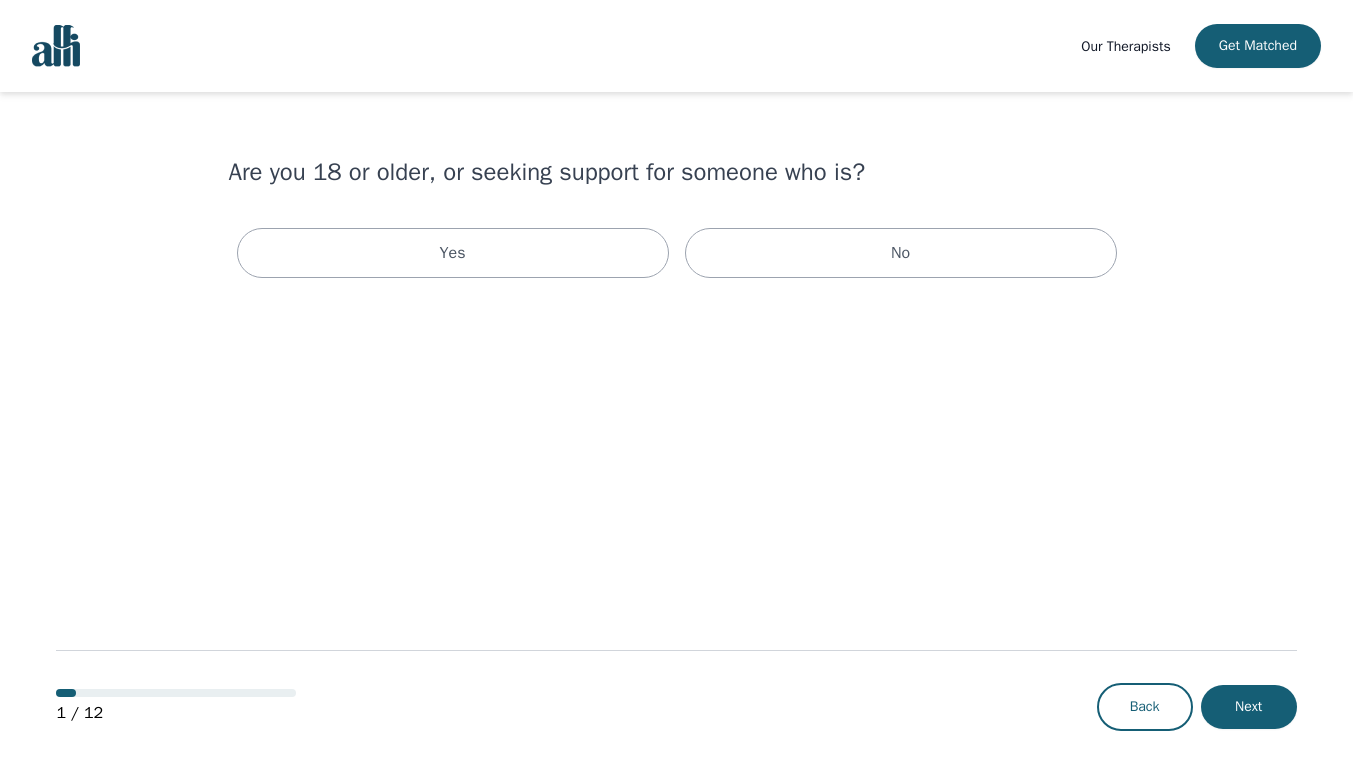 scroll, scrollTop: 0, scrollLeft: 0, axis: both 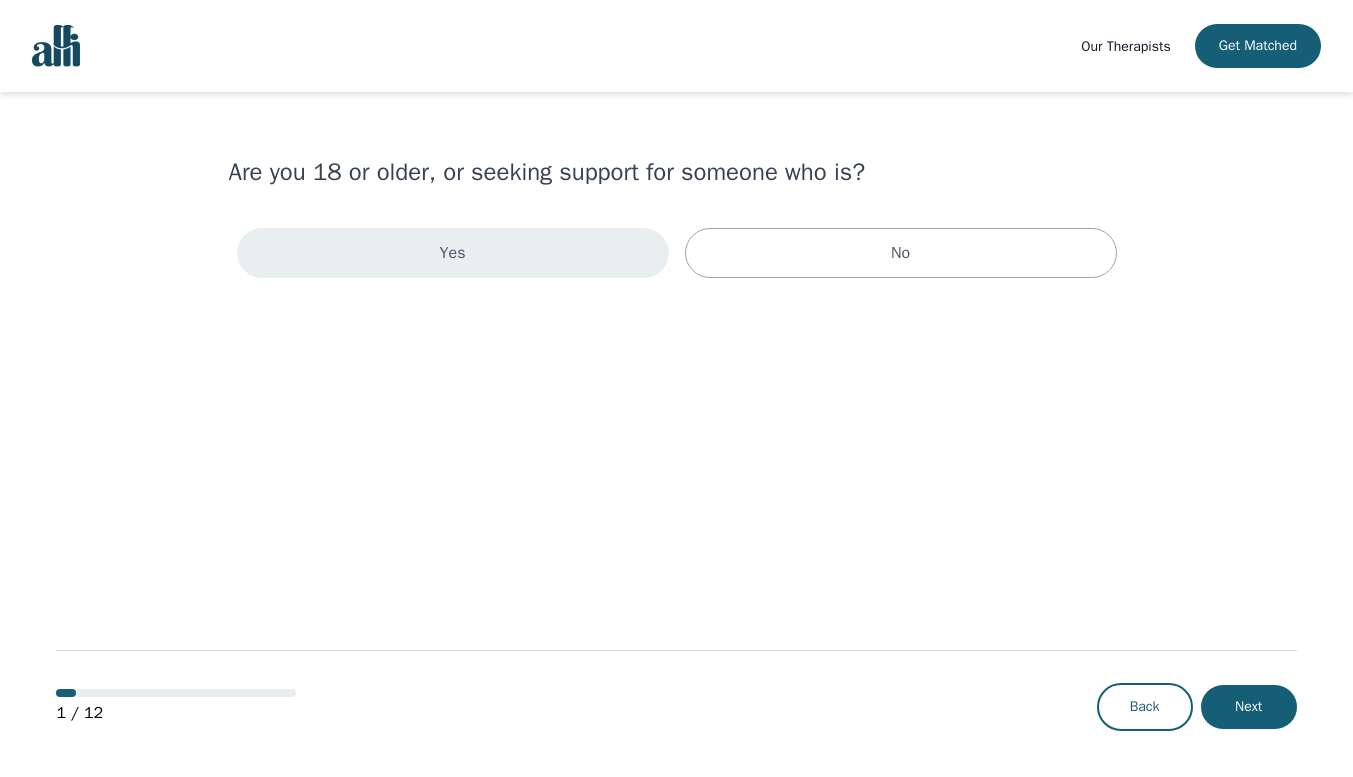 click on "Yes" at bounding box center [453, 253] 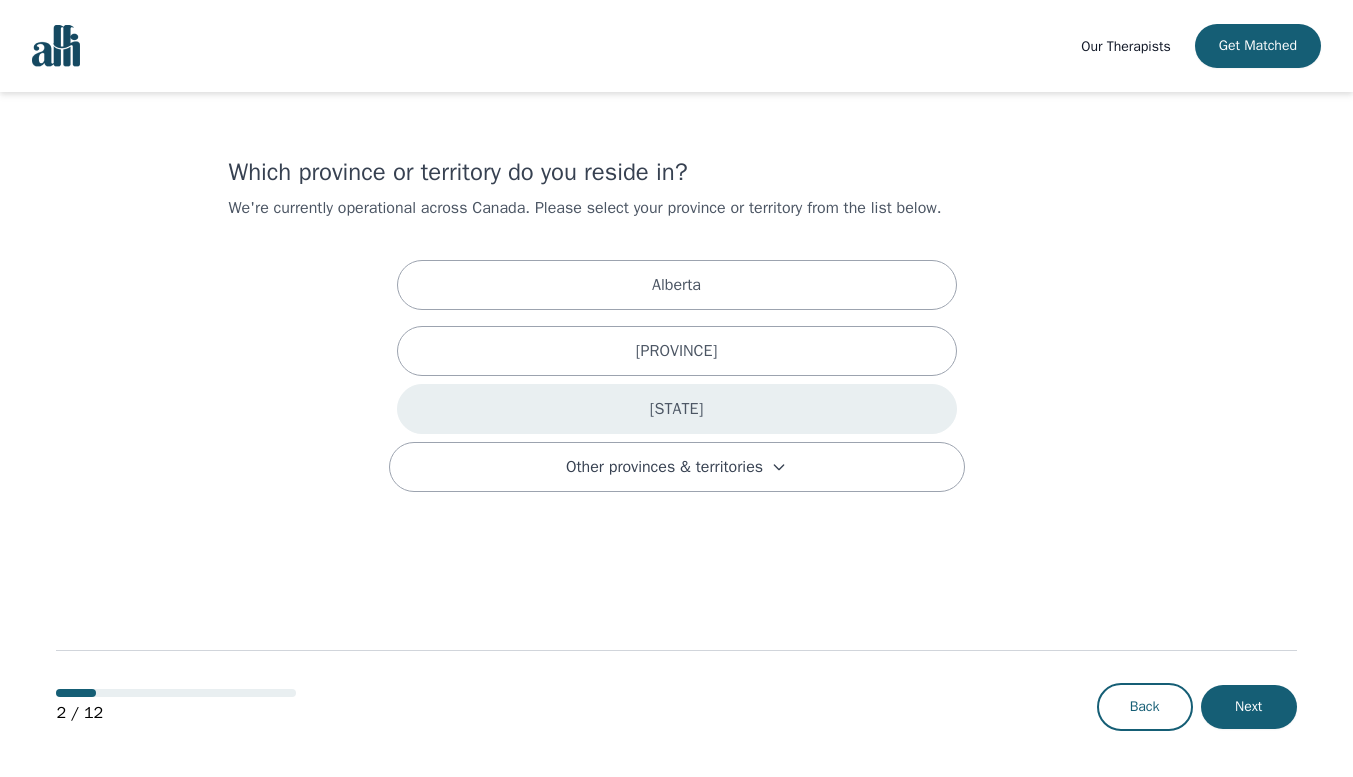 click on "[STATE]" at bounding box center (677, 409) 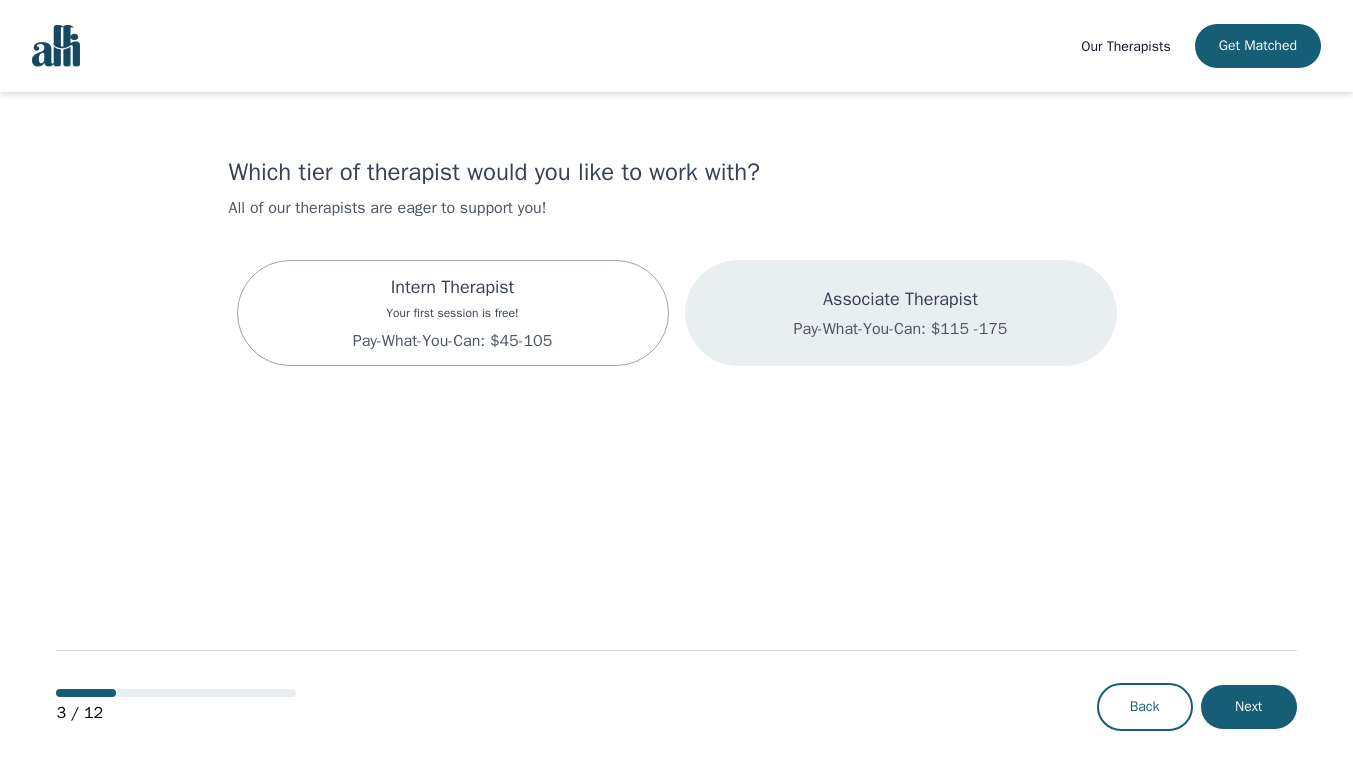 click on "Associate Therapist Pay-What-You-Can: $115 -175" at bounding box center [901, 313] 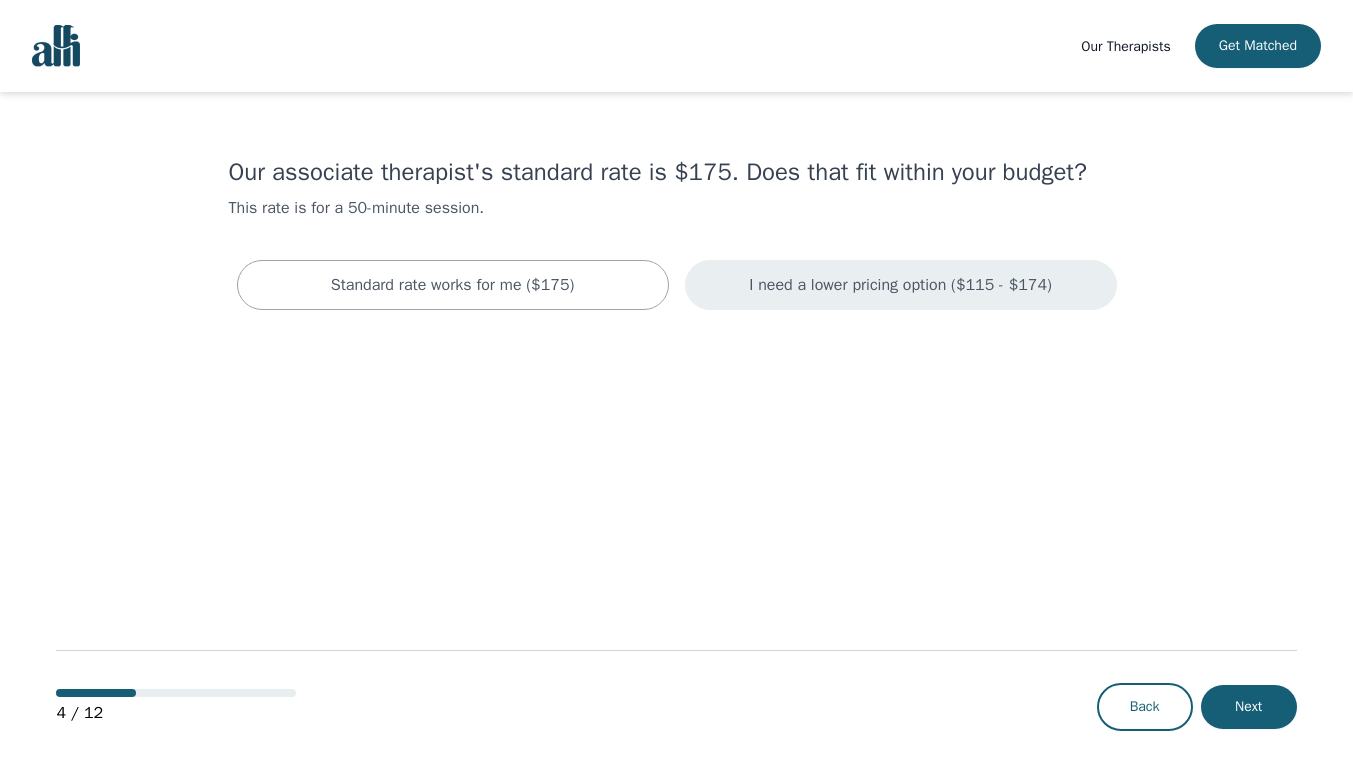 click on "I need a lower pricing option ($115 - $174)" at bounding box center (453, 285) 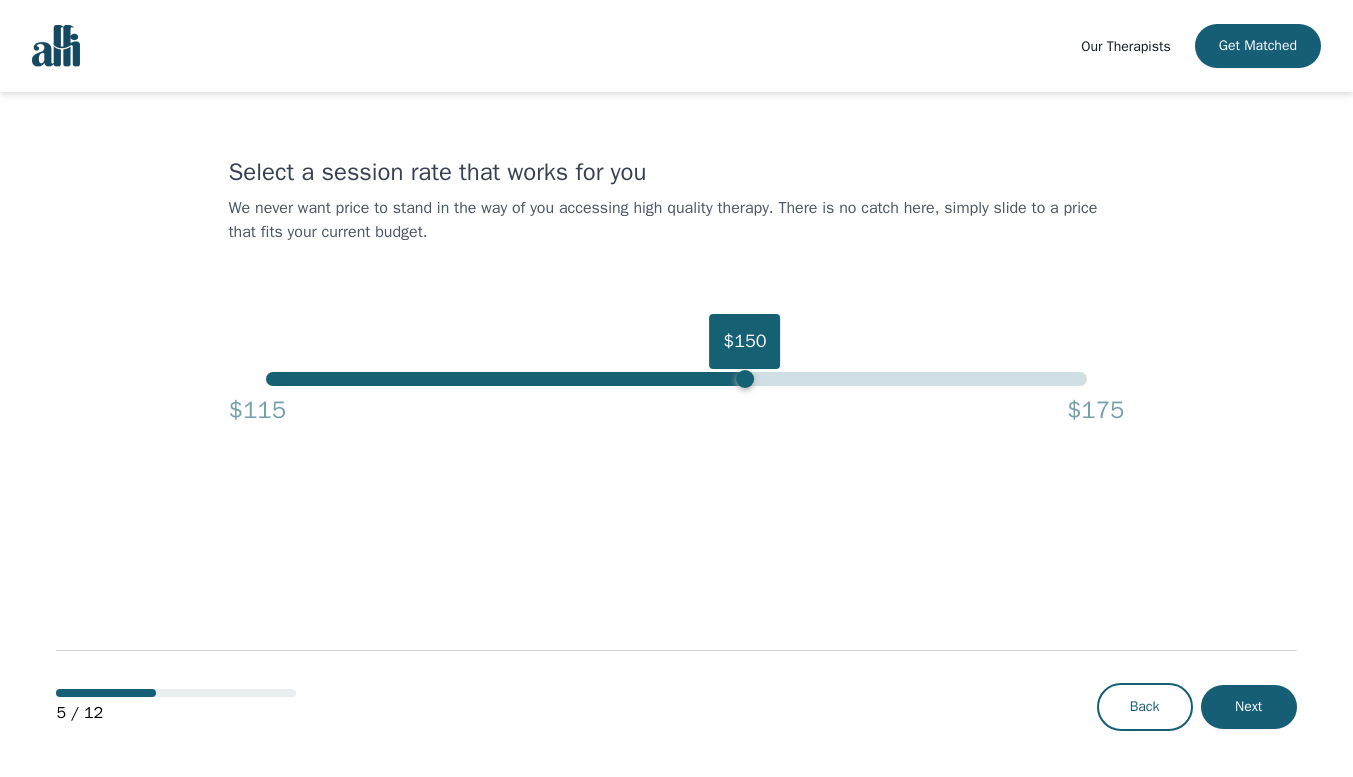 drag, startPoint x: 1084, startPoint y: 381, endPoint x: 744, endPoint y: 394, distance: 340.24844 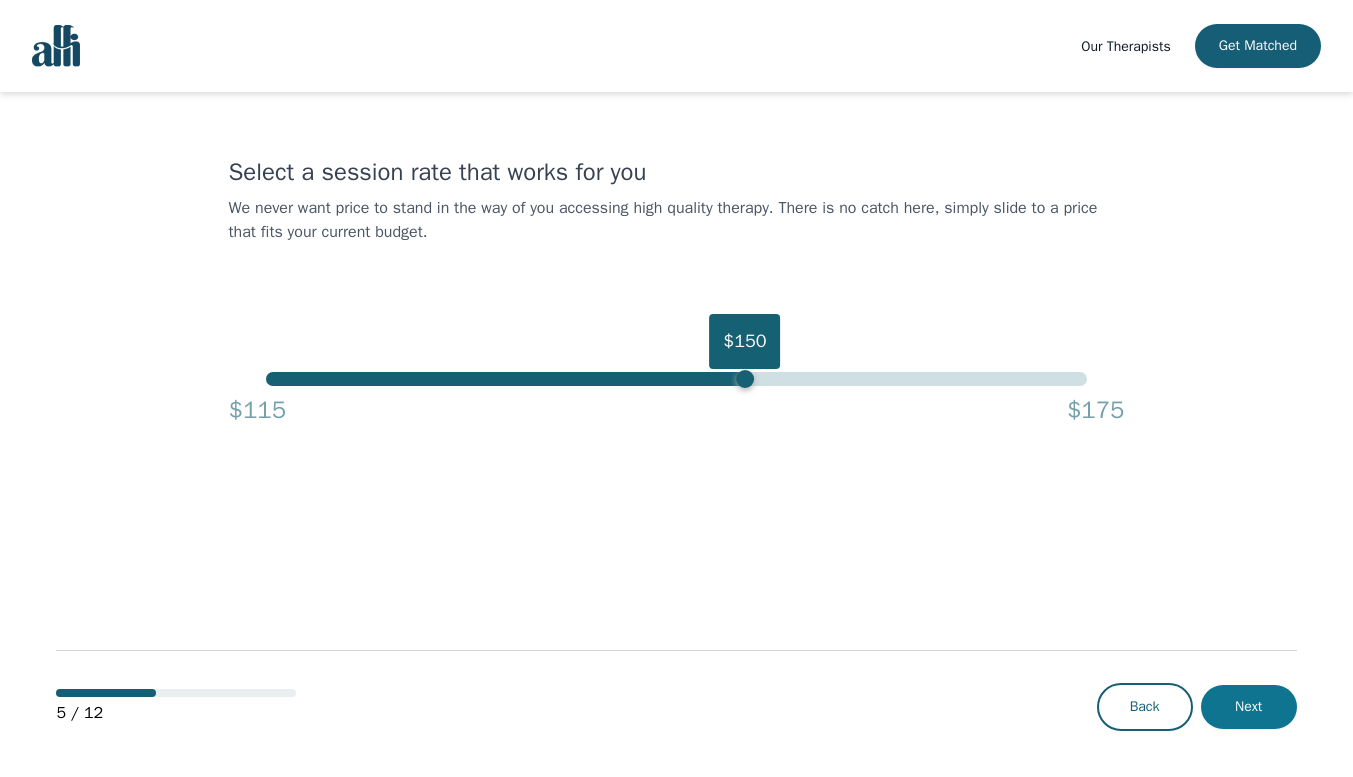 click on "Next" at bounding box center [1249, 707] 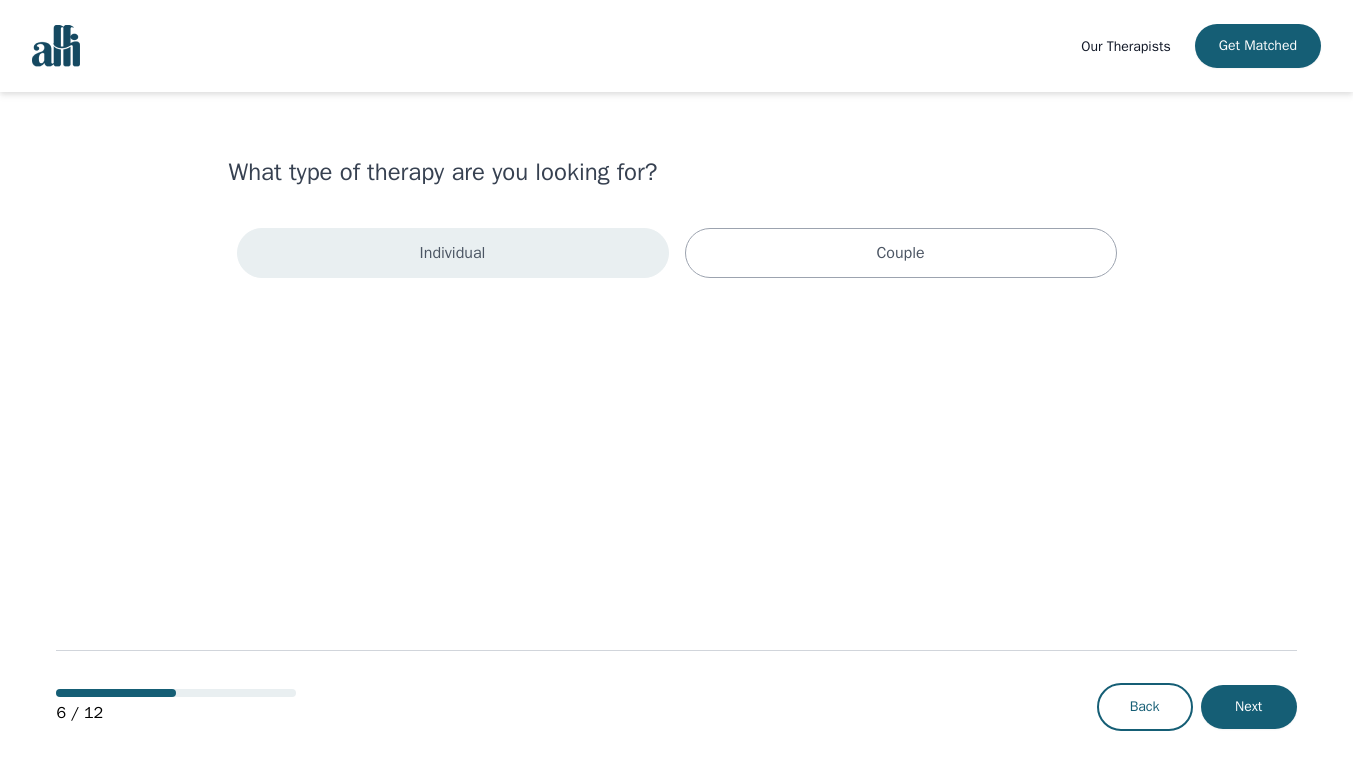click on "Individual" at bounding box center (453, 253) 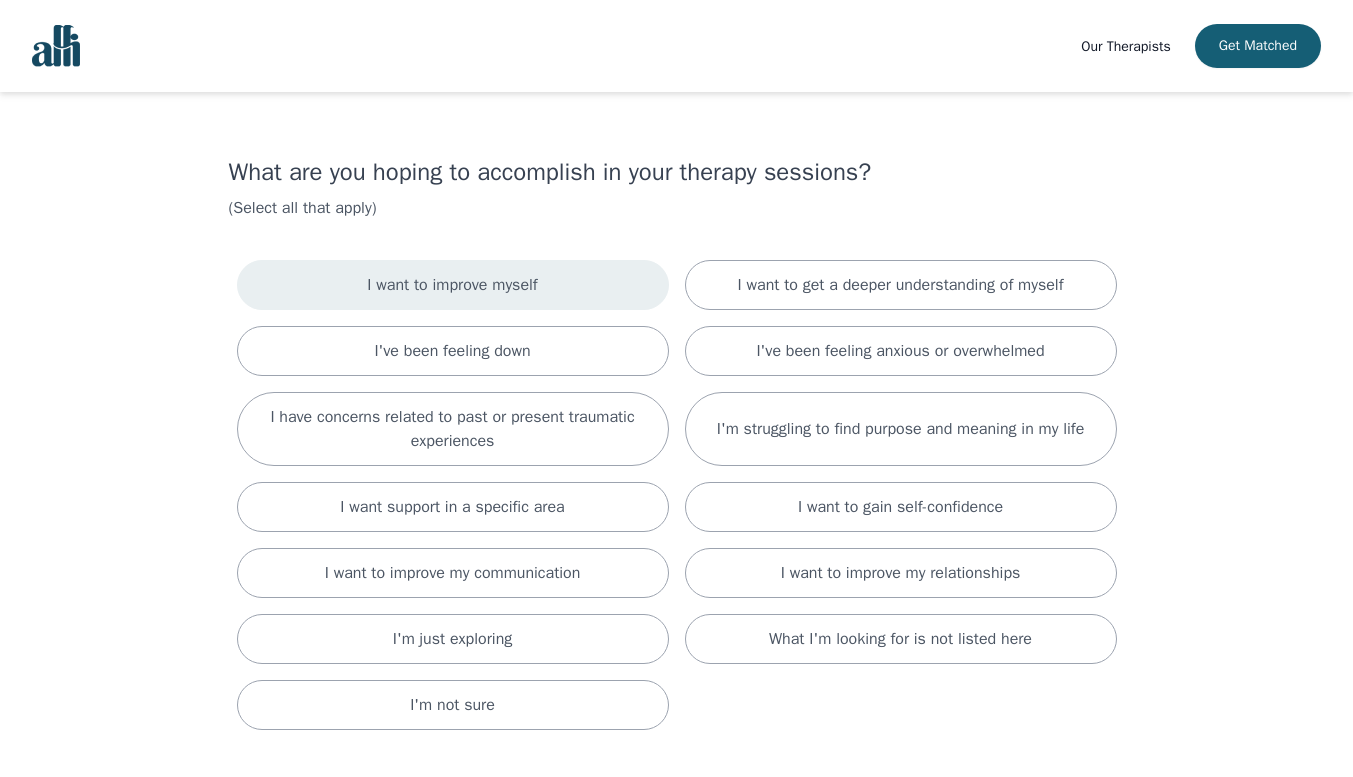 click on "I want to improve myself" at bounding box center (452, 285) 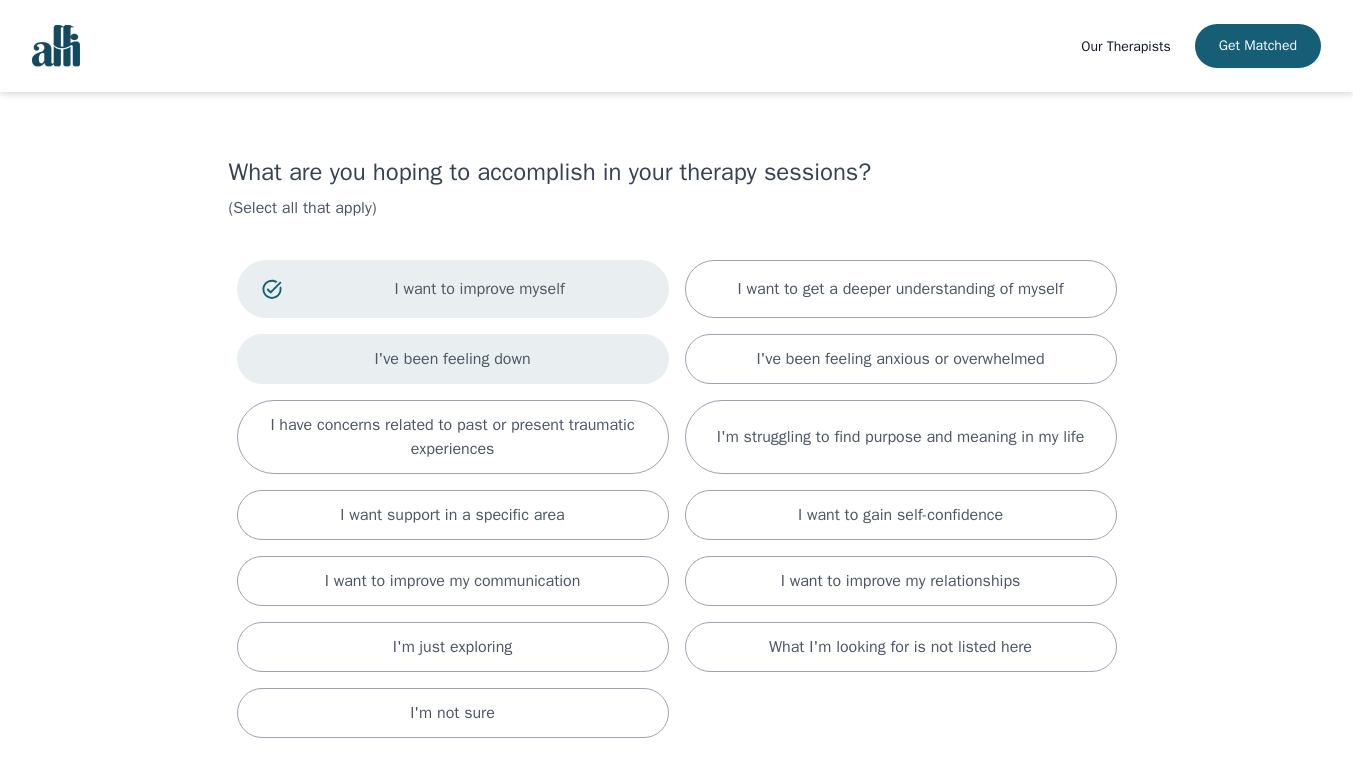 click on "I've been feeling down" at bounding box center [453, 359] 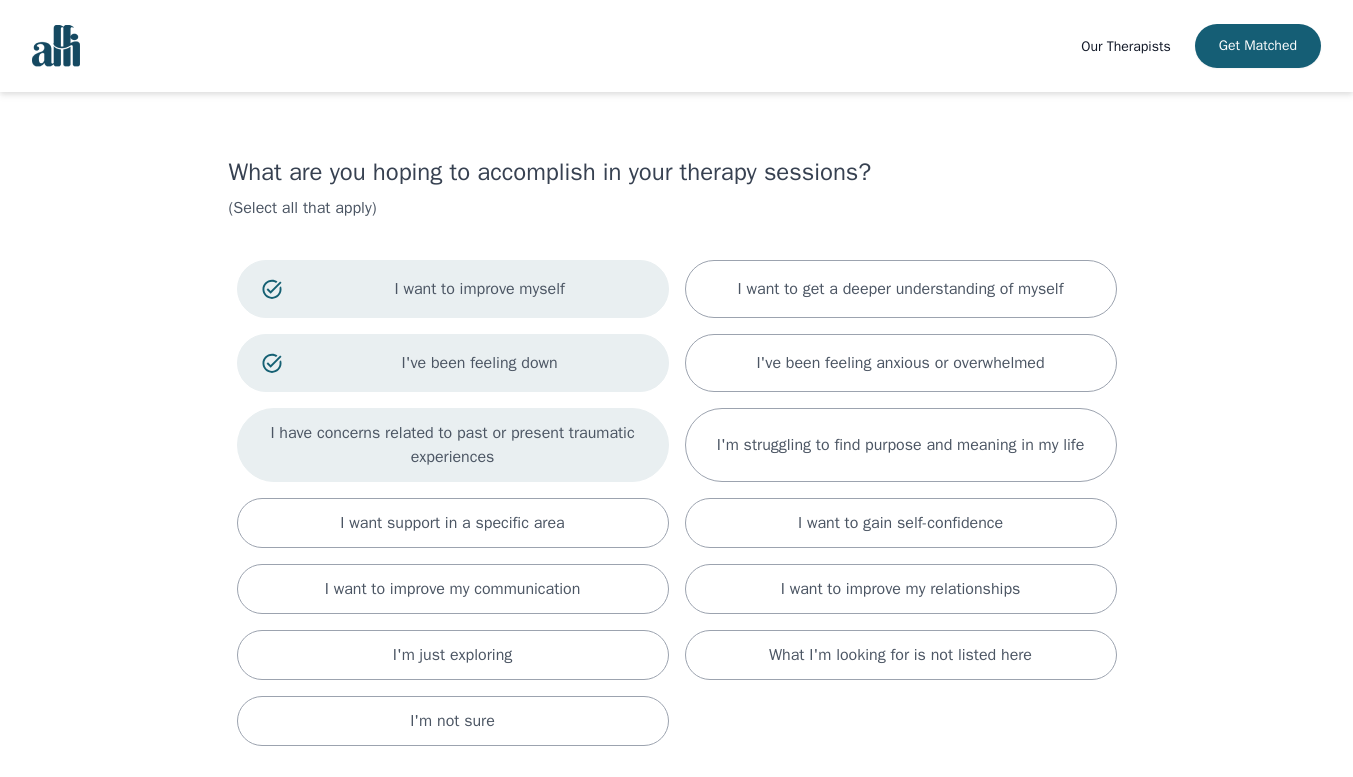 click on "I have concerns related to past or present traumatic experiences" at bounding box center [901, 289] 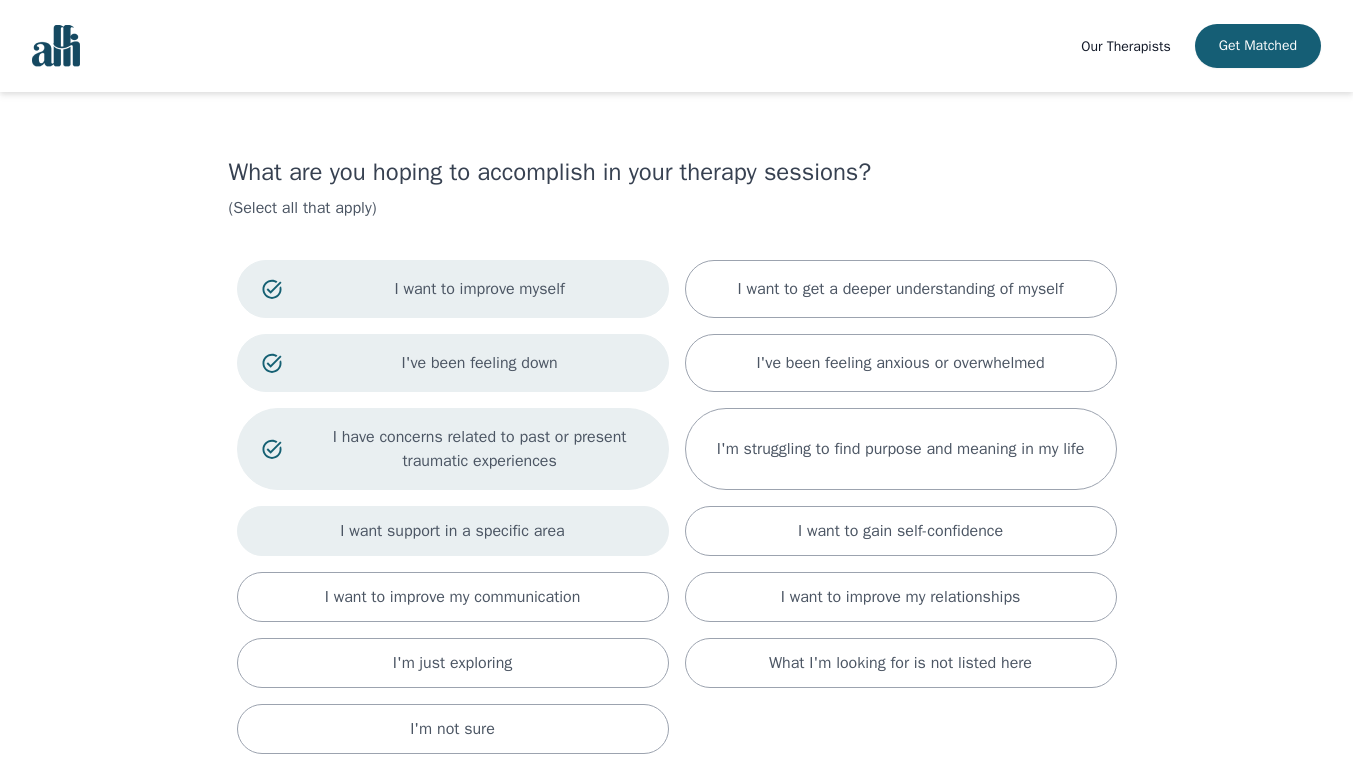 click on "I want support in a specific area" at bounding box center (453, 531) 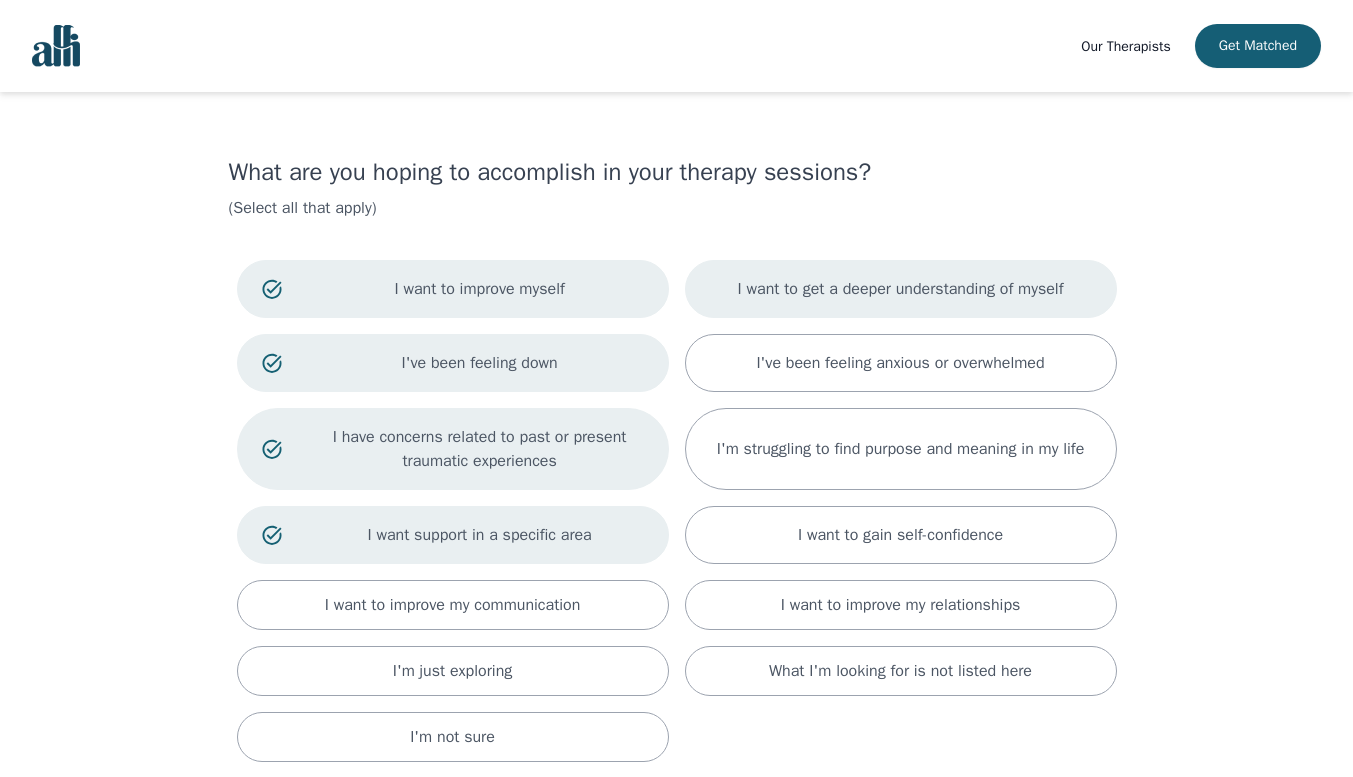 click on "I want to get a deeper understanding of myself" at bounding box center [901, 289] 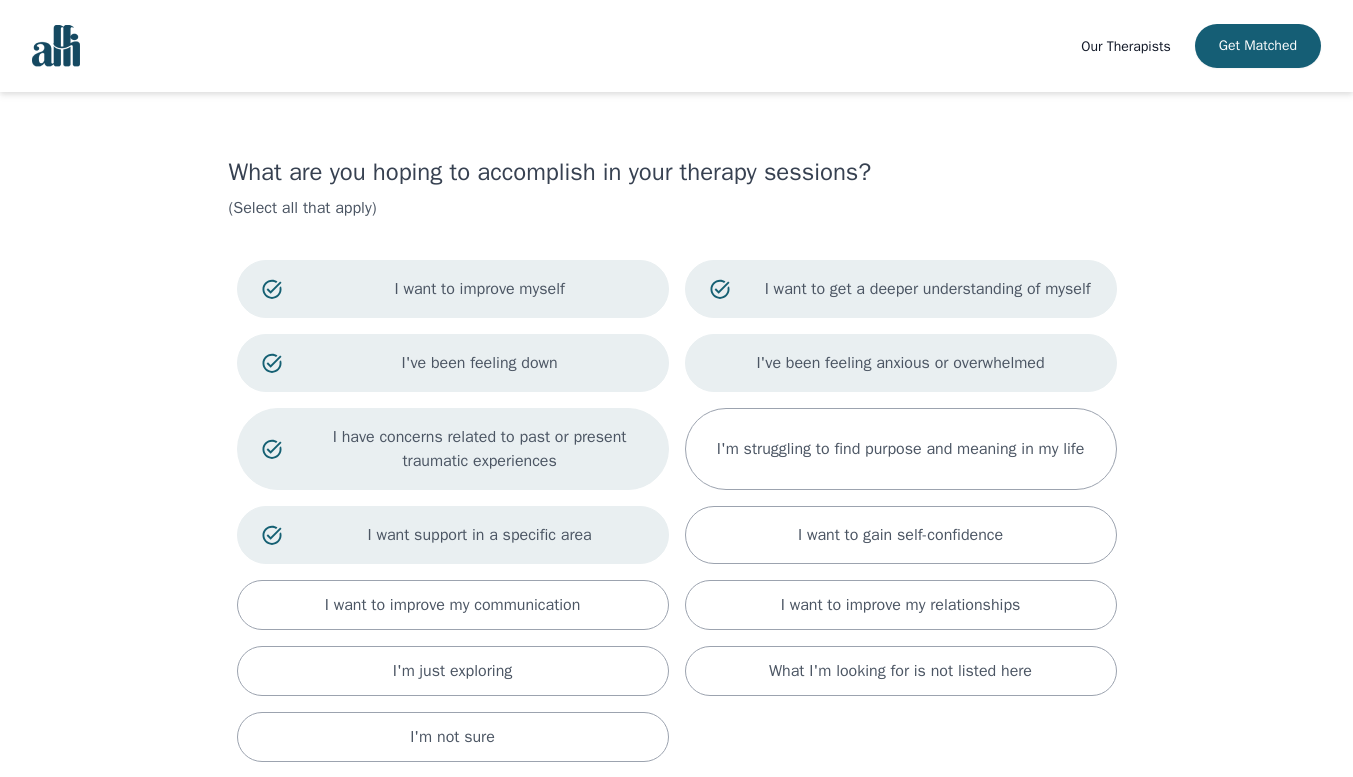 click on "I've been feeling anxious or overwhelmed" at bounding box center (901, 363) 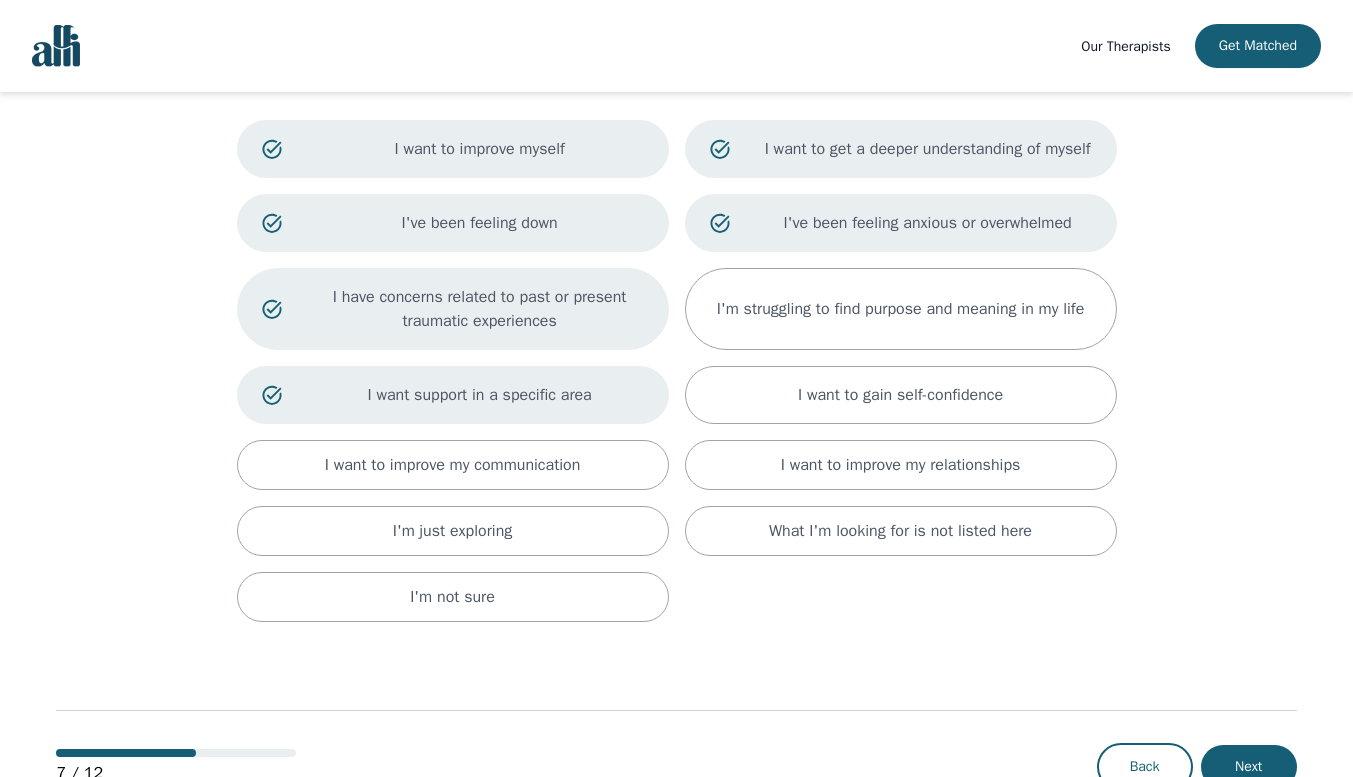 scroll, scrollTop: 202, scrollLeft: 0, axis: vertical 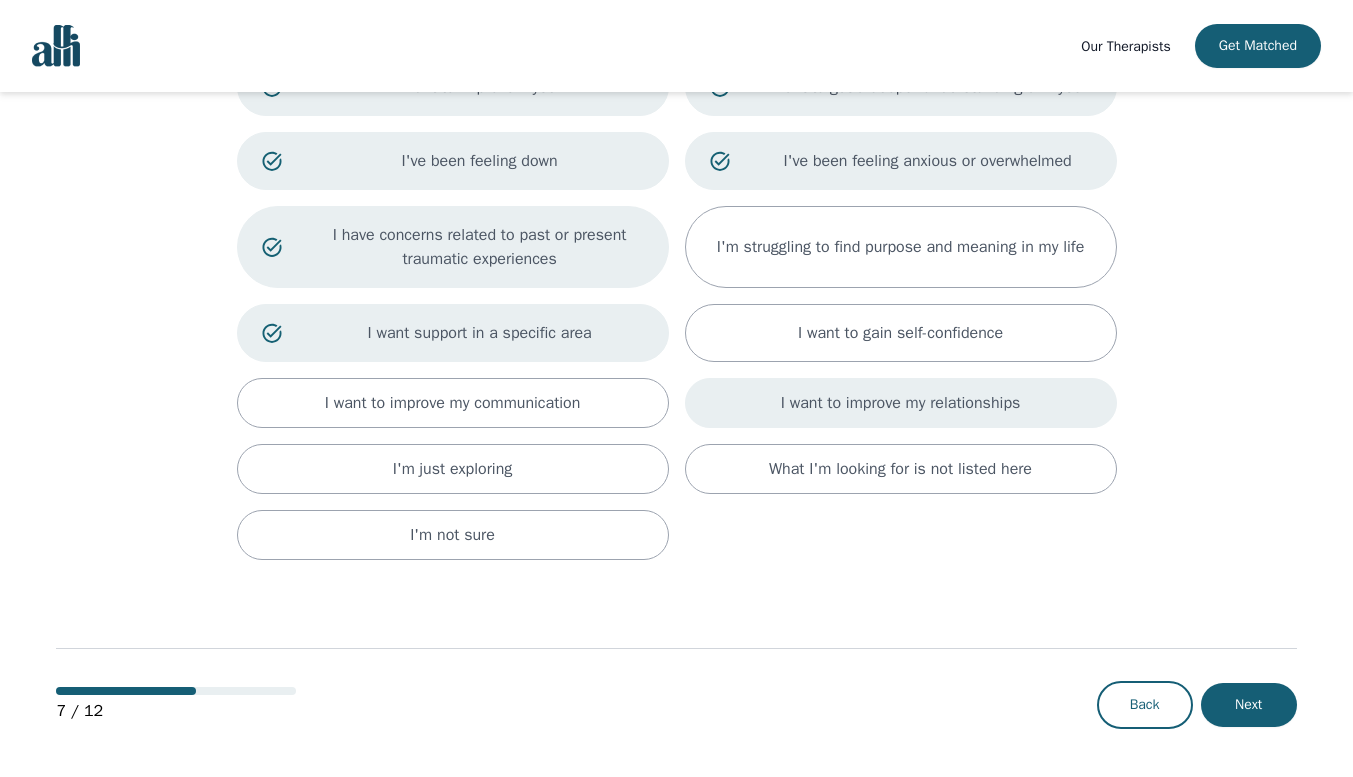 click on "I want to improve my relationships" at bounding box center [901, 247] 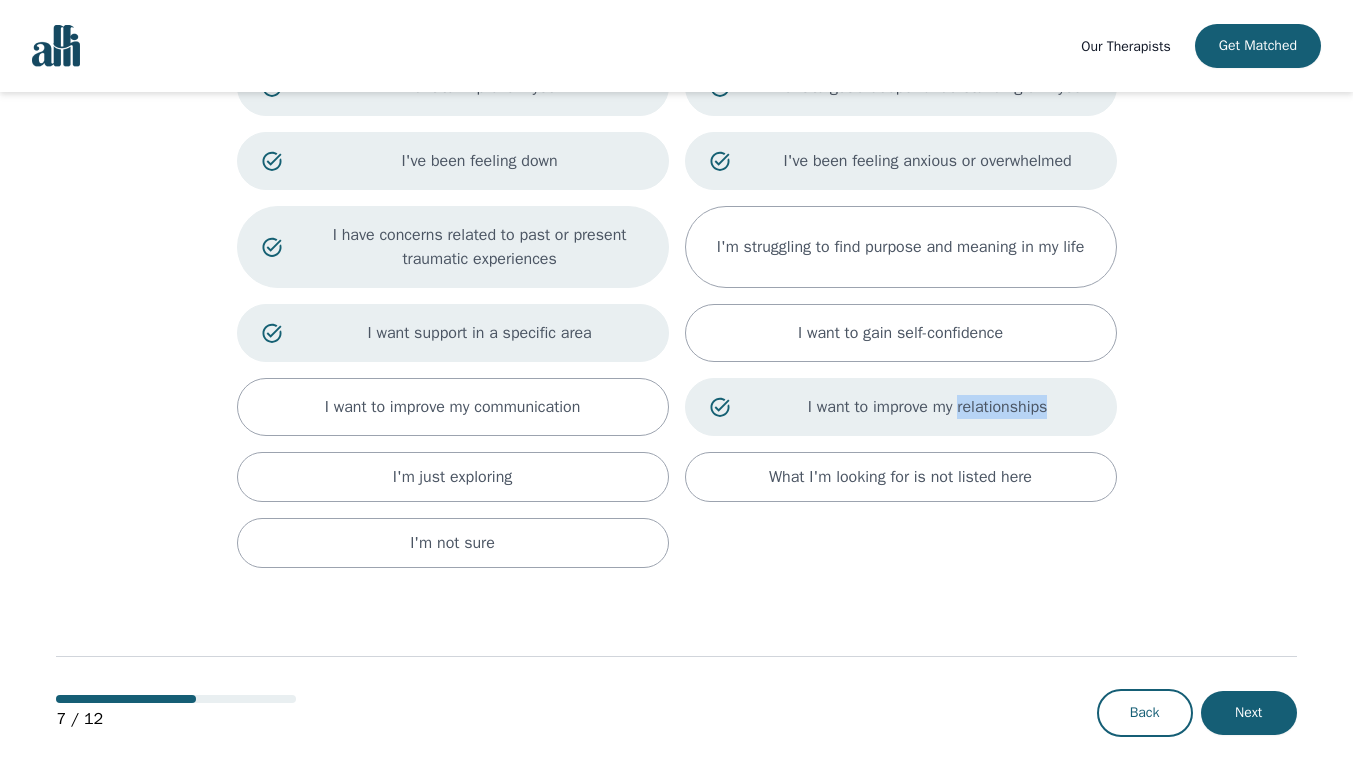 click on "I want to improve my relationships" at bounding box center (480, 87) 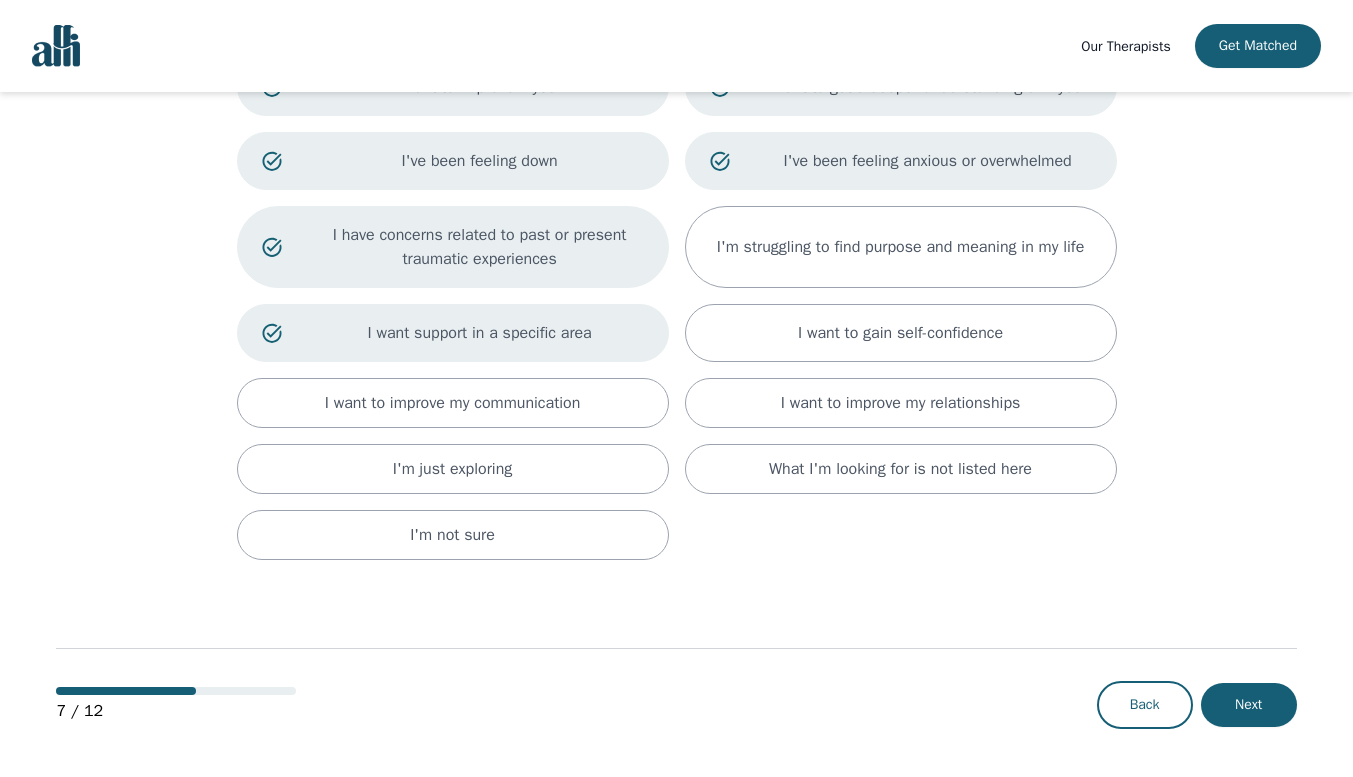 click on "What are you hoping to accomplish in your therapy sessions? (Select all that apply) I want to improve myself I want to get a deeper understanding of myself I've been feeling down I've been feeling anxious or overwhelmed I have concerns related to past or present traumatic experiences I'm struggling to find purpose and meaning in my life I want support in a specific area I want to gain self-confidence I want to improve my communication I want to improve my relationships I'm just exploring What I'm looking for is not listed here I'm not sure 7 / 12 Back Next" at bounding box center (676, 333) 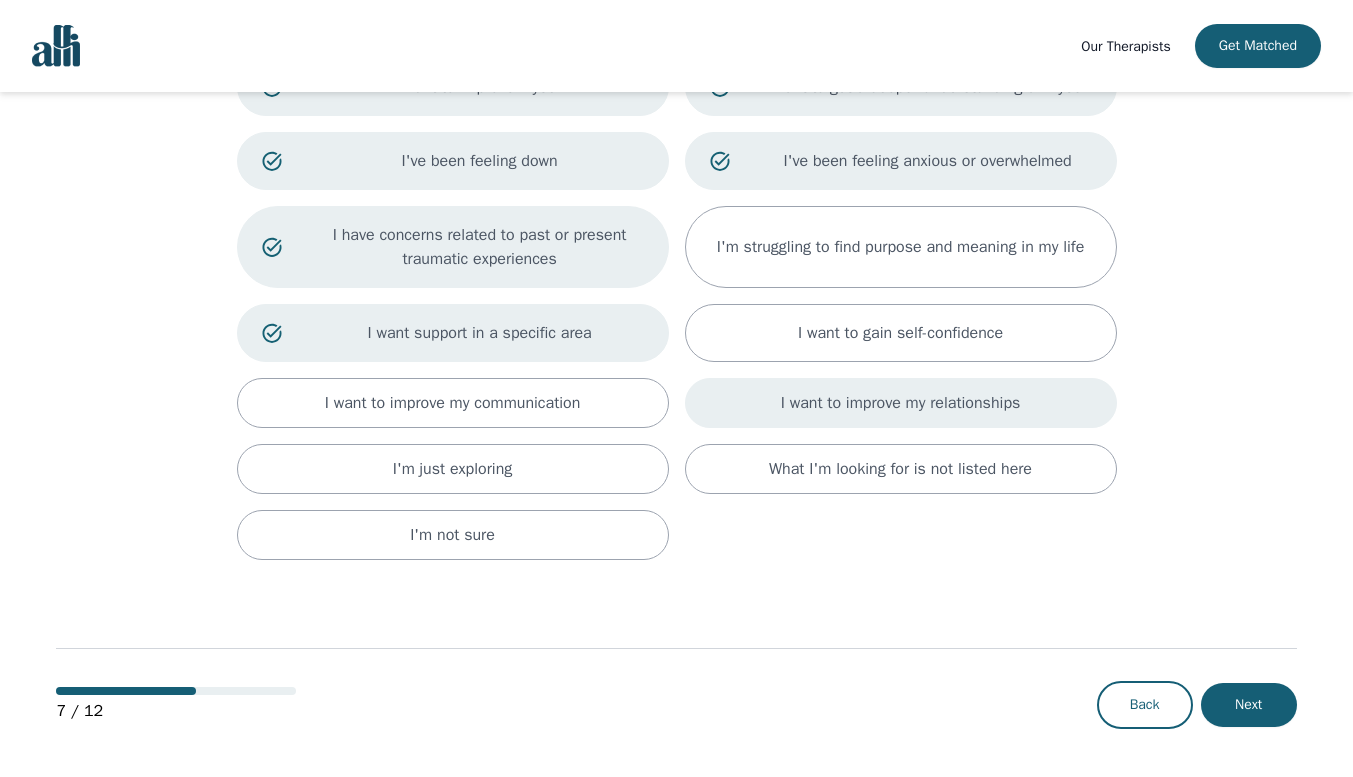 click on "I want to improve my relationships" at bounding box center [901, 403] 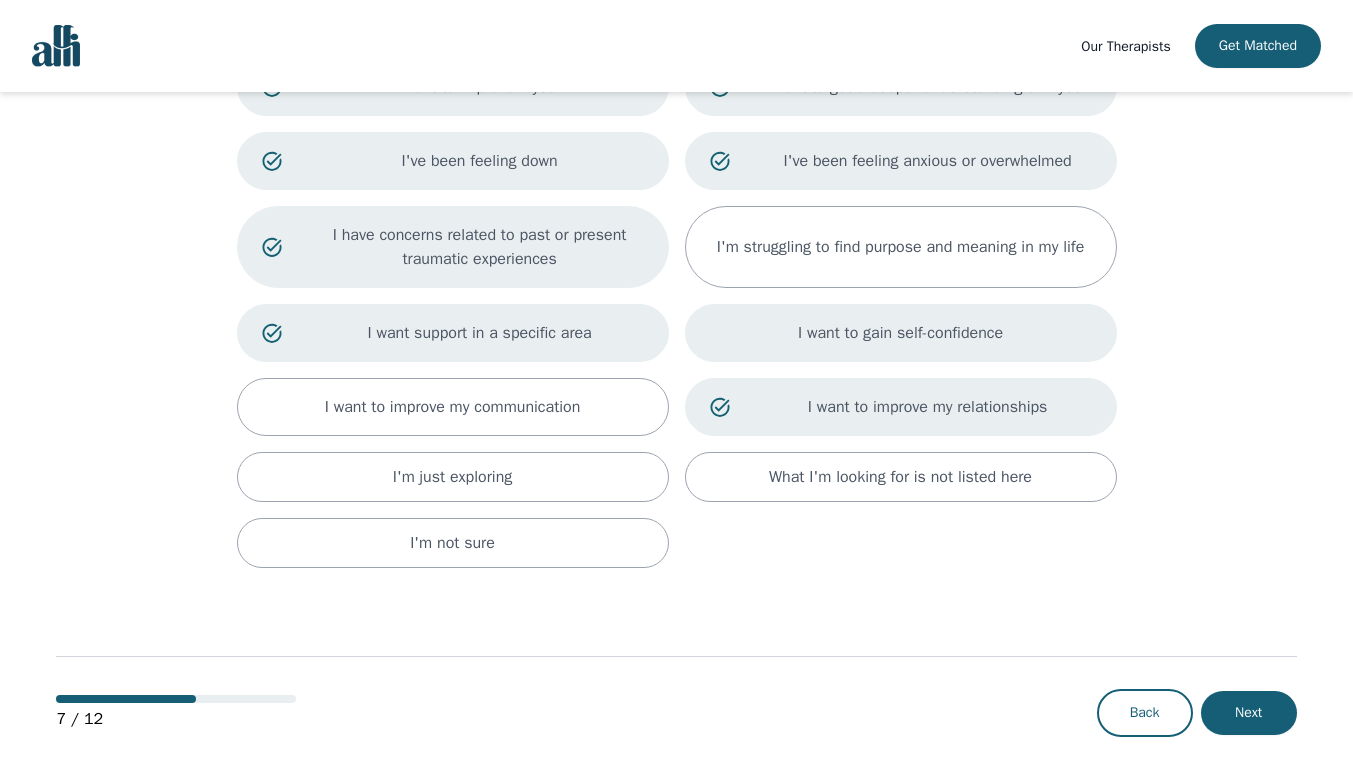 click on "I want to gain self-confidence" at bounding box center (901, 333) 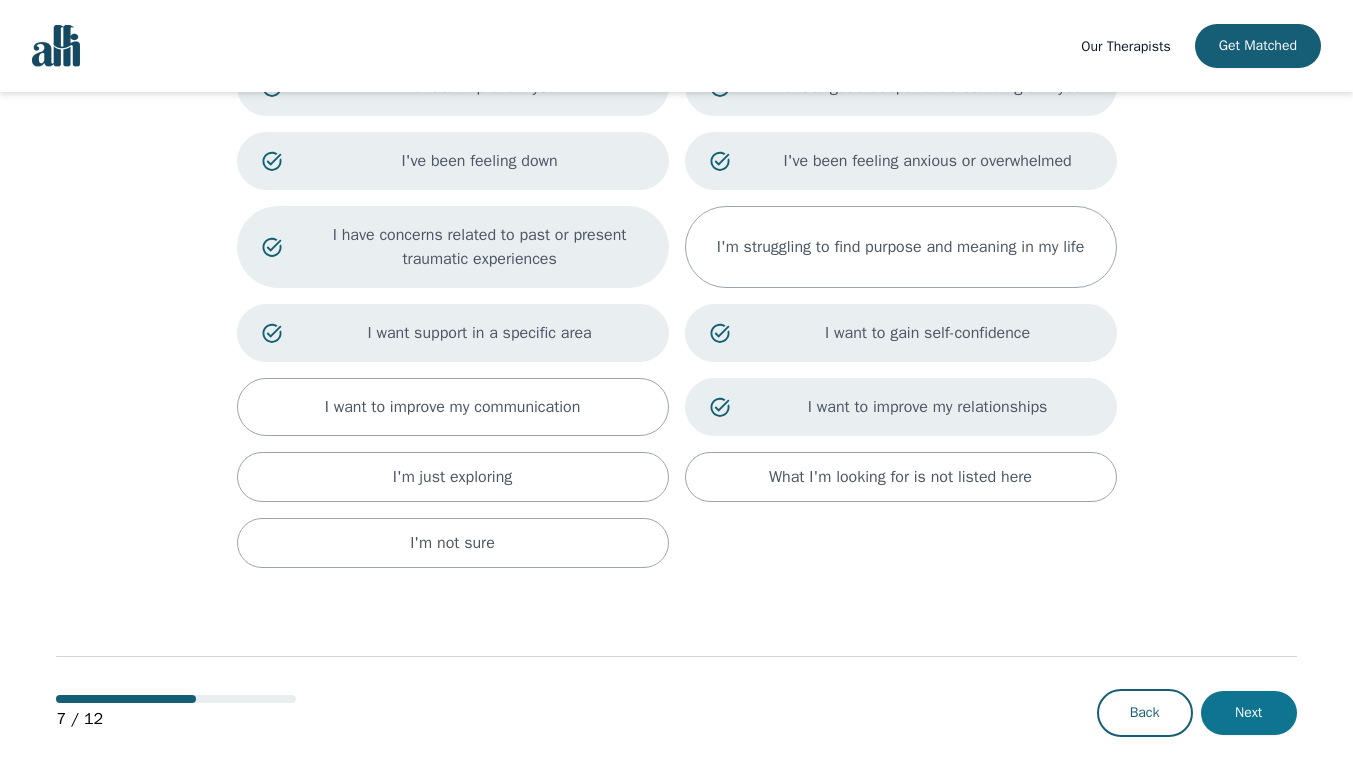 click on "Next" at bounding box center [1249, 713] 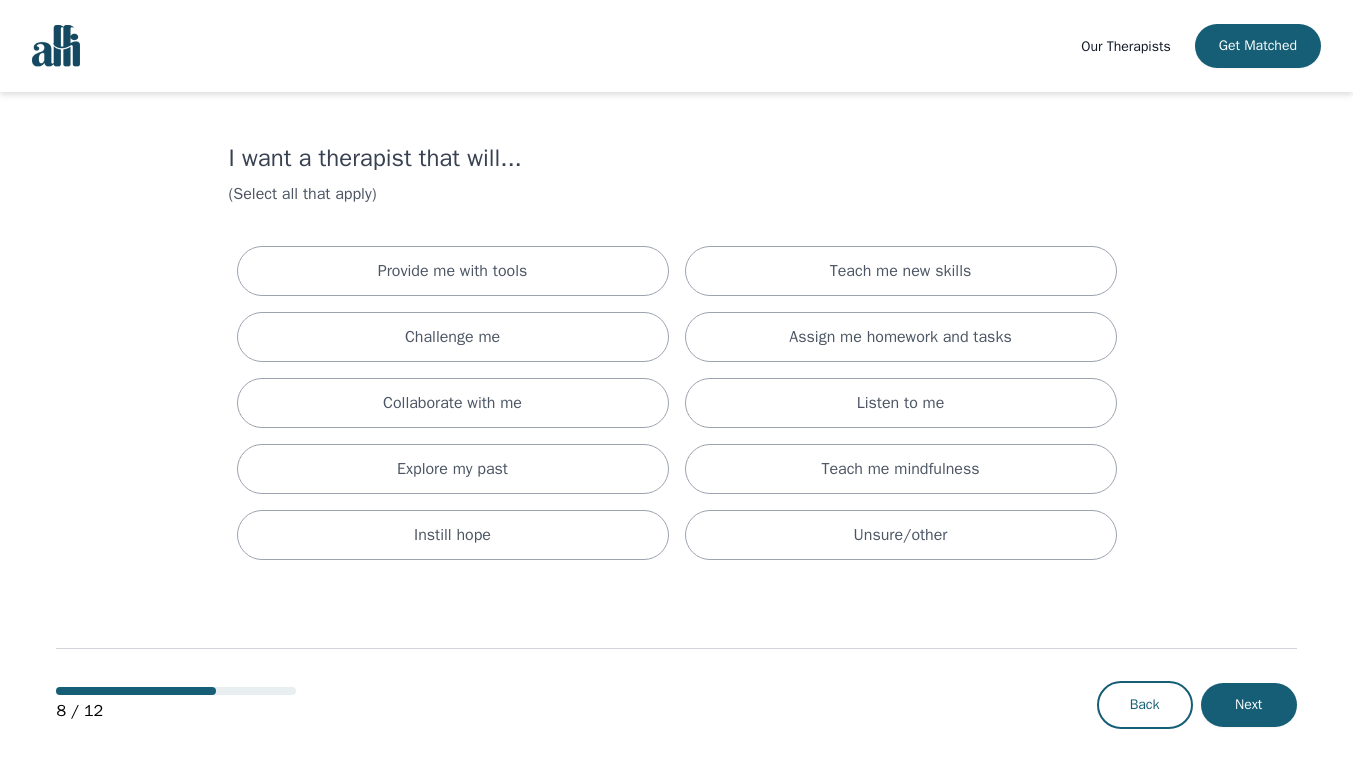 scroll, scrollTop: 0, scrollLeft: 0, axis: both 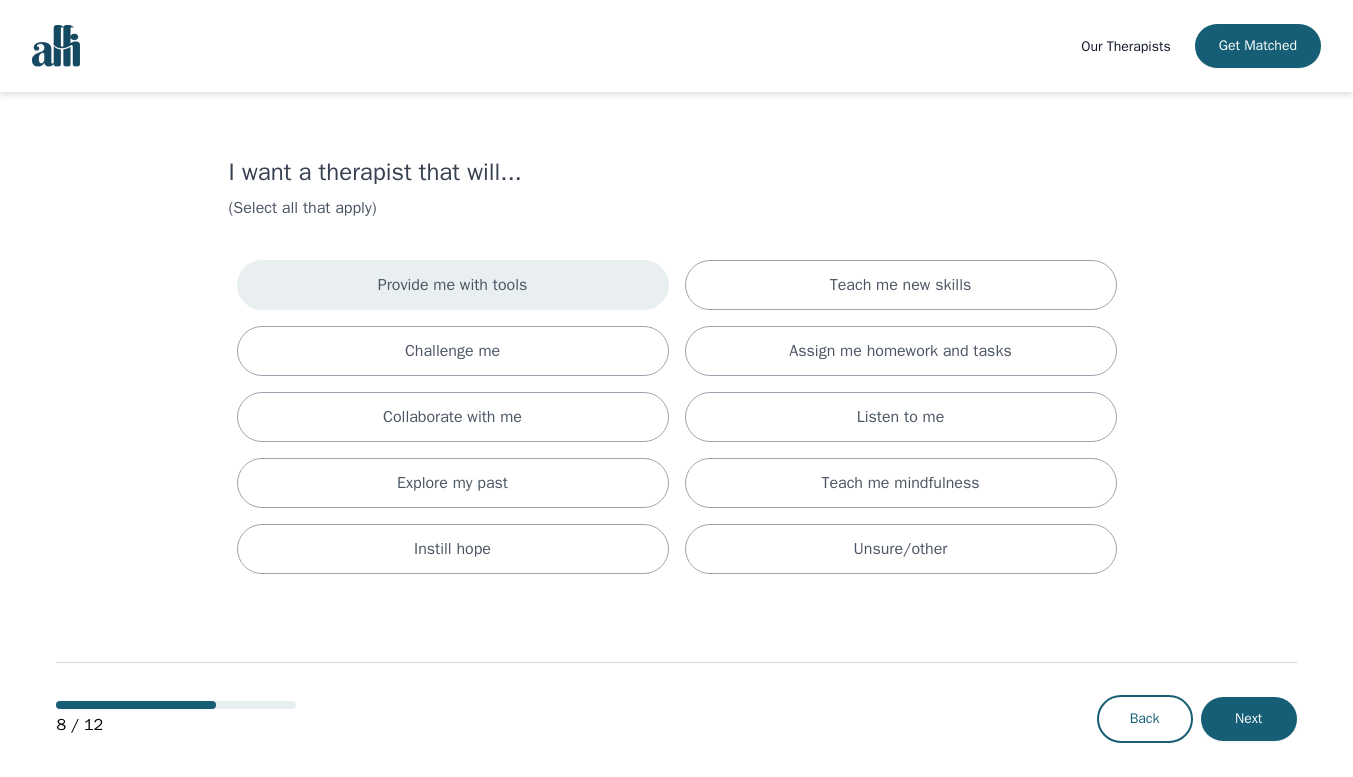 click on "Provide me with tools" at bounding box center (453, 285) 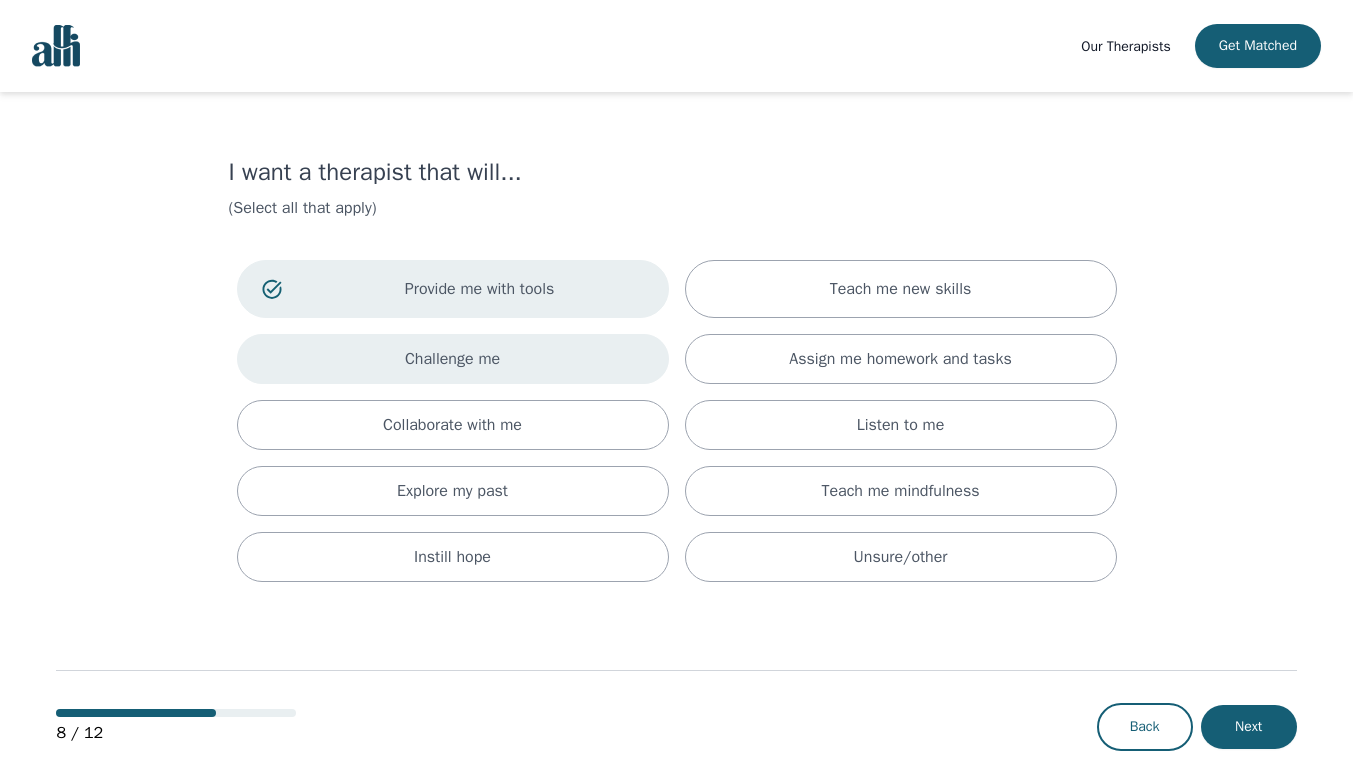 click on "Challenge me" at bounding box center [901, 289] 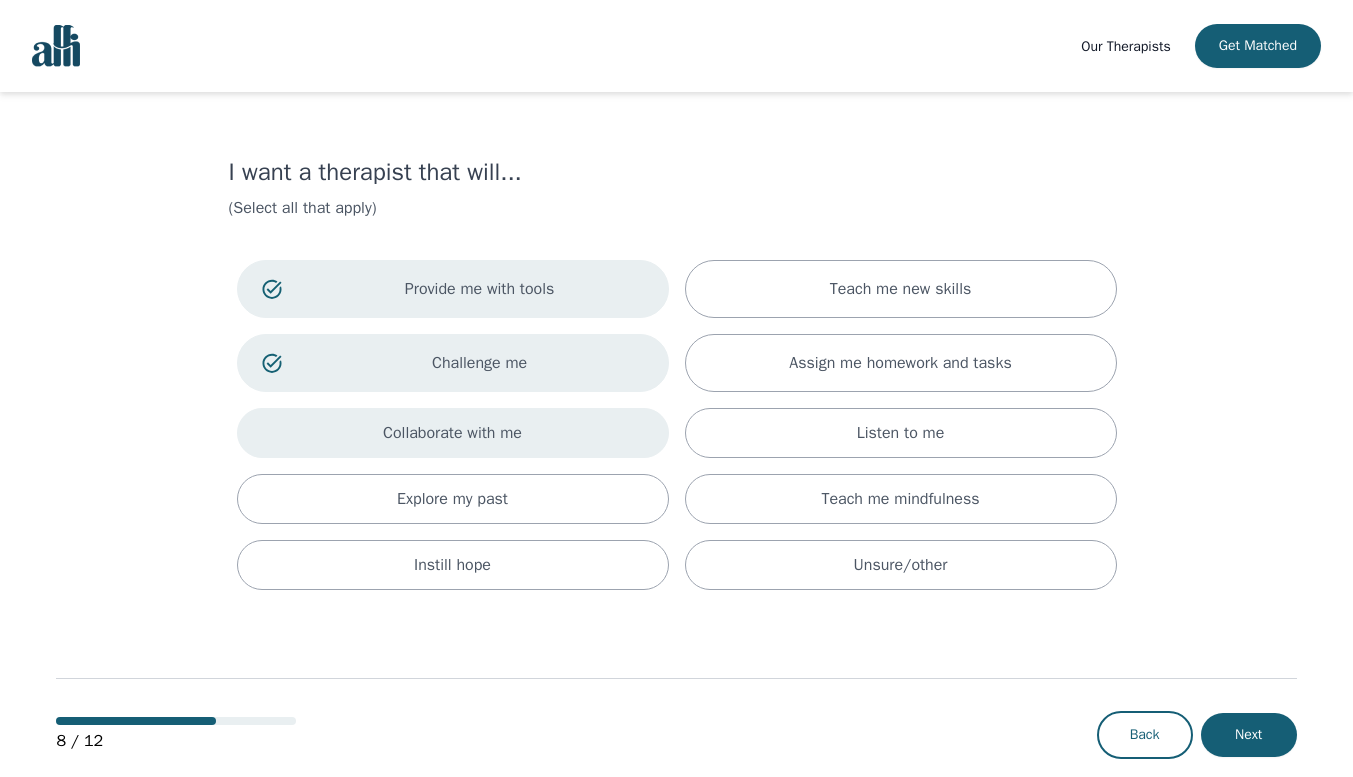 click on "Collaborate with me" at bounding box center [453, 433] 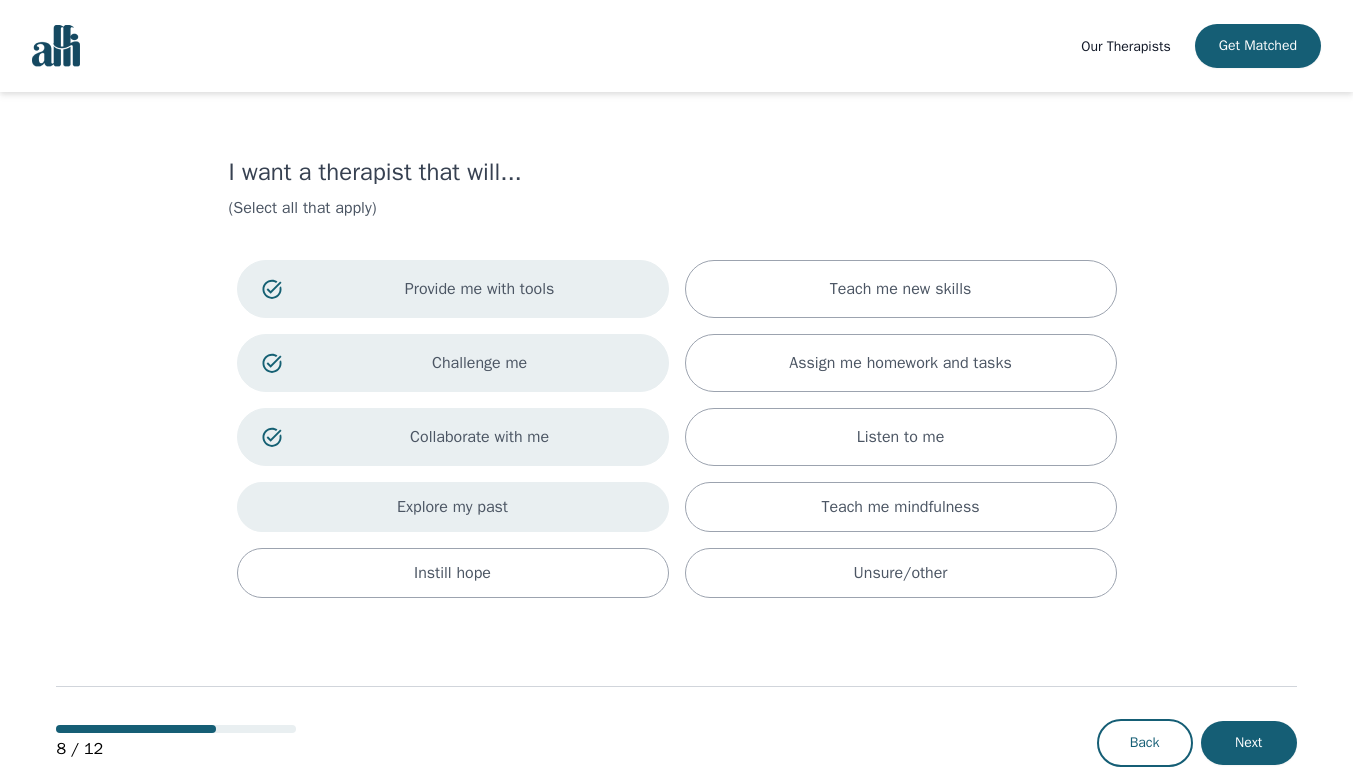 click on "Explore my past" at bounding box center [453, 507] 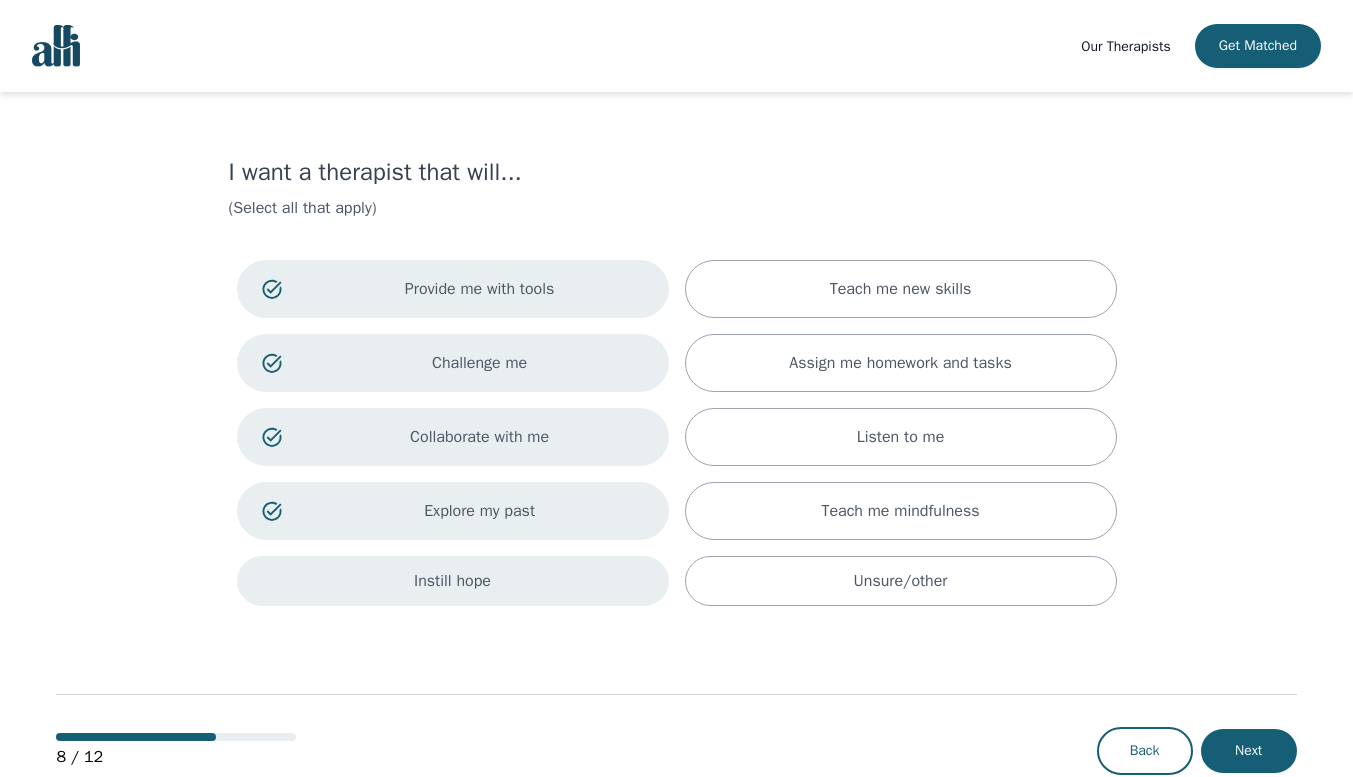 click on "Instill hope" at bounding box center [453, 581] 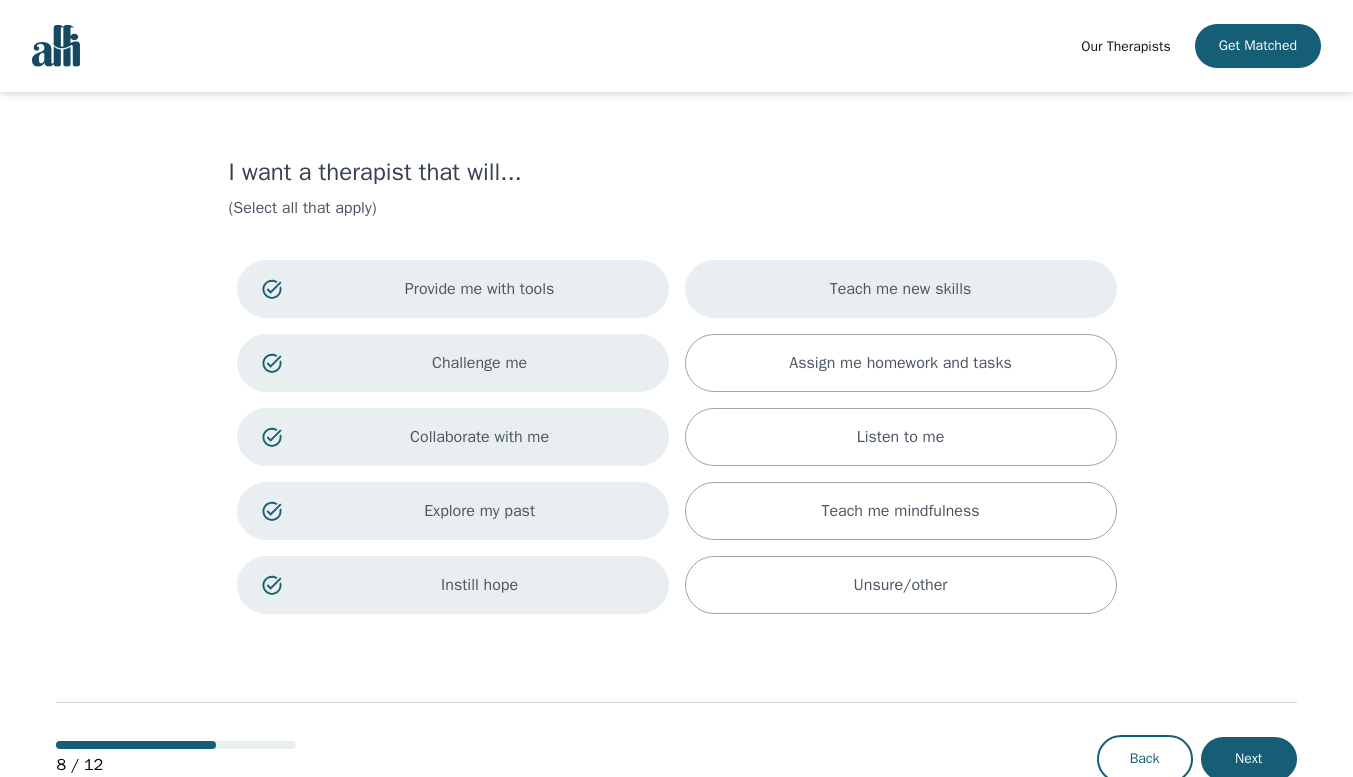 click on "Teach me new skills" at bounding box center (901, 289) 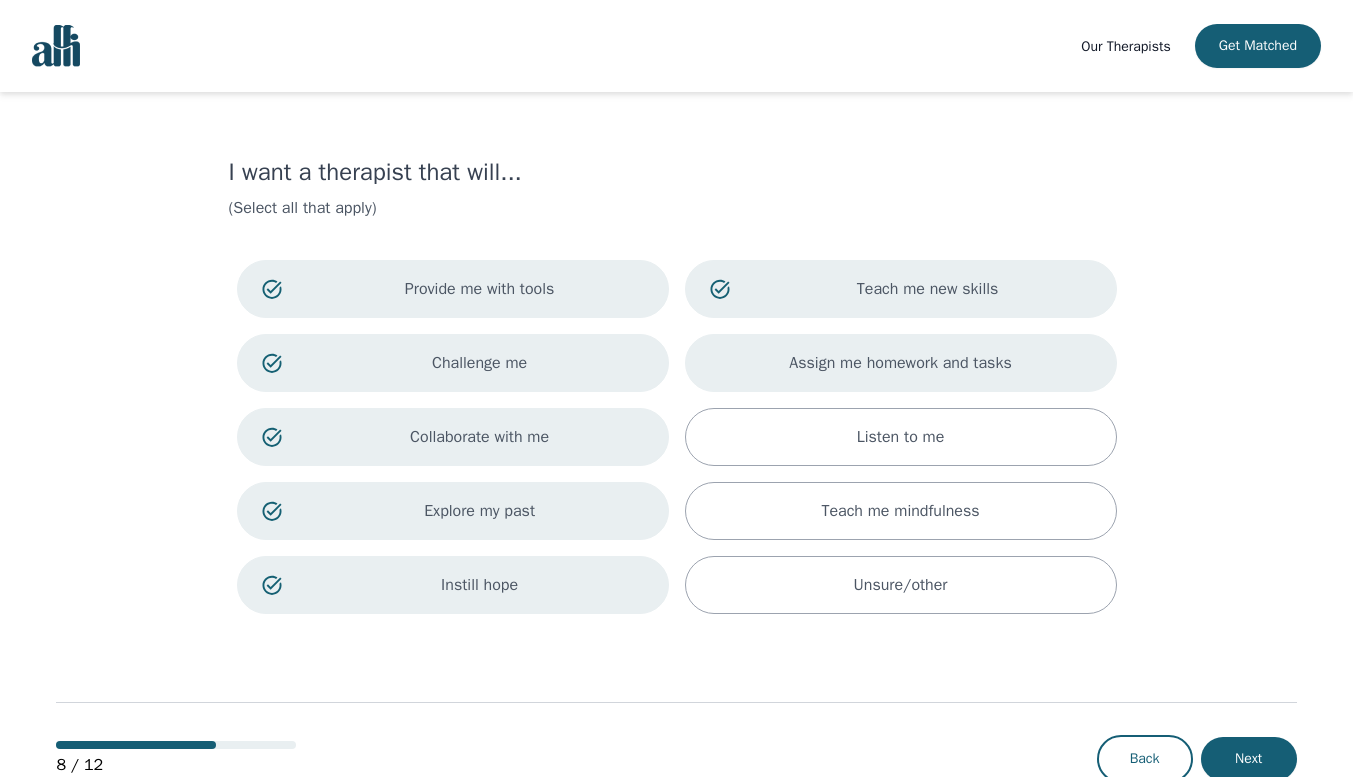 click on "Assign me homework and tasks" at bounding box center [901, 363] 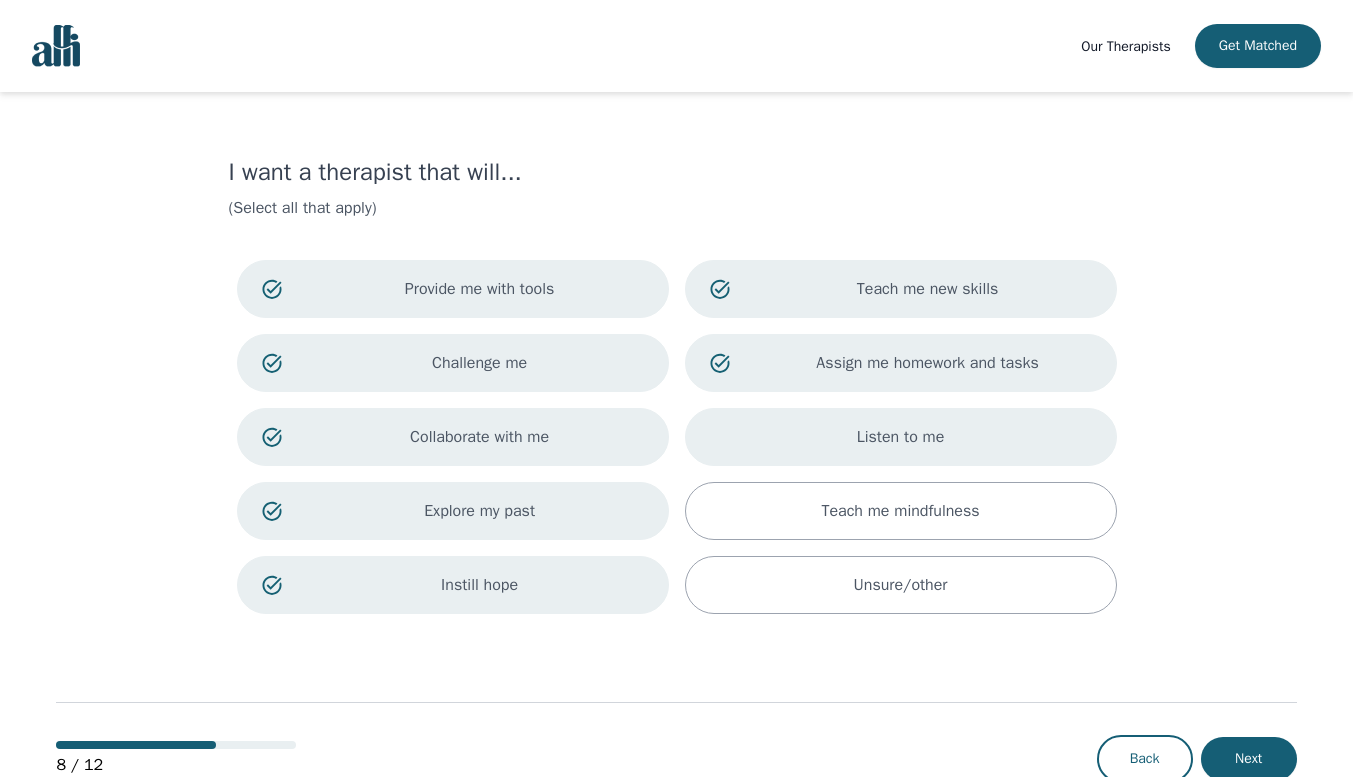 click on "Listen to me" at bounding box center [901, 437] 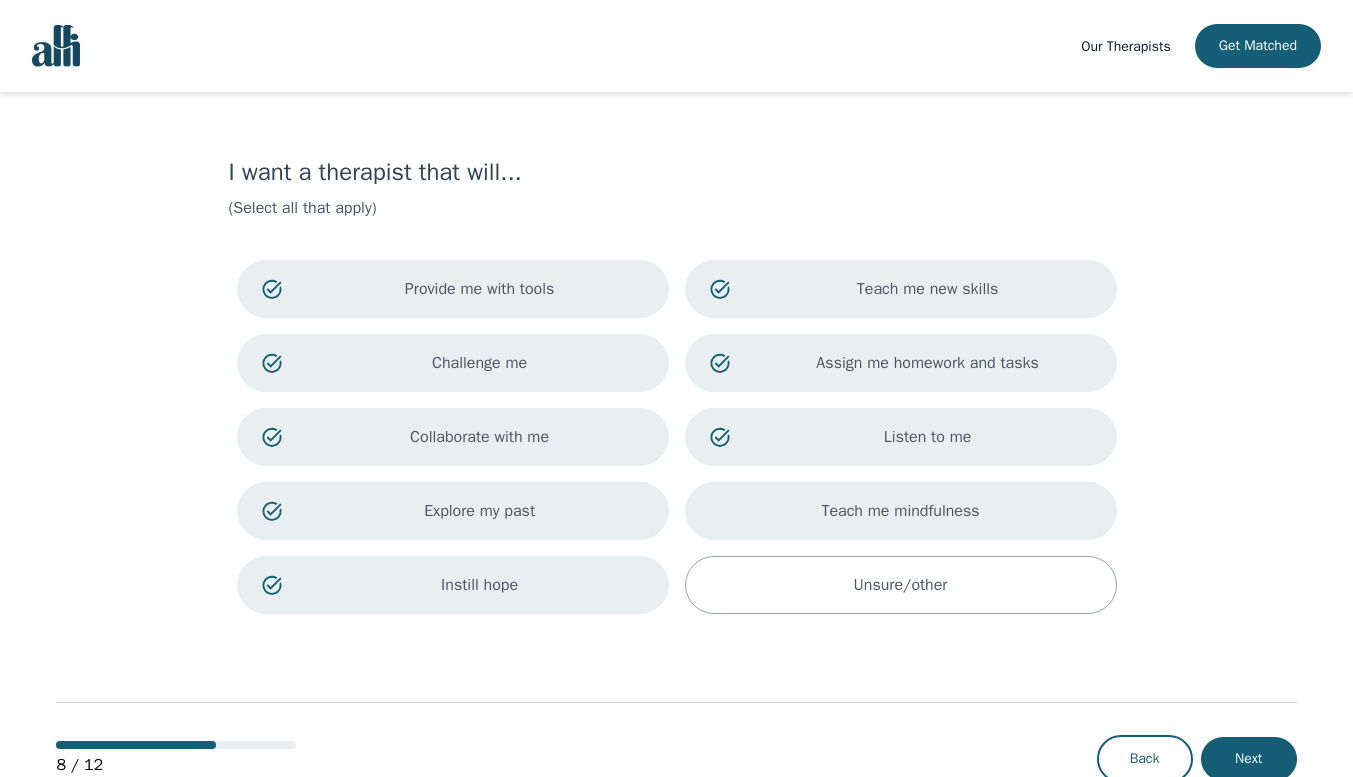 click on "Teach me mindfulness" at bounding box center [900, 511] 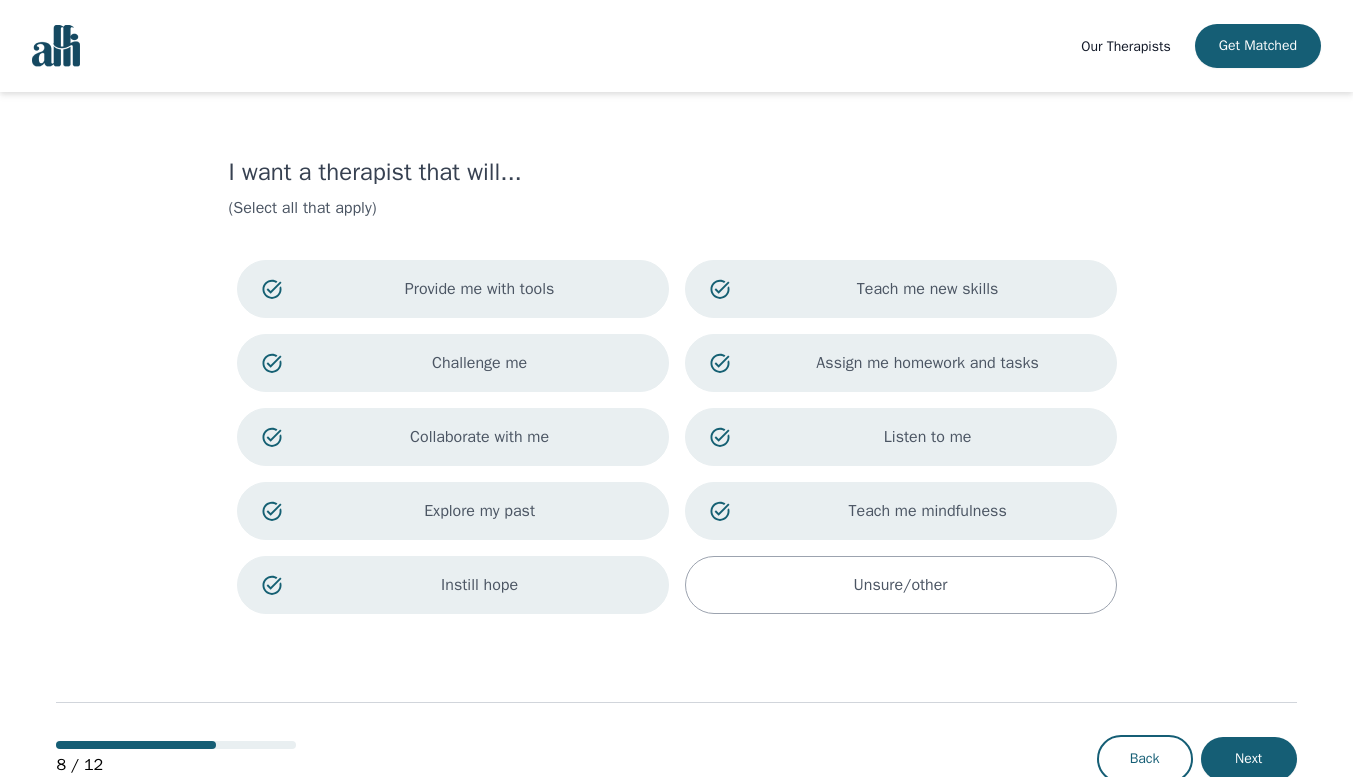 scroll, scrollTop: 54, scrollLeft: 0, axis: vertical 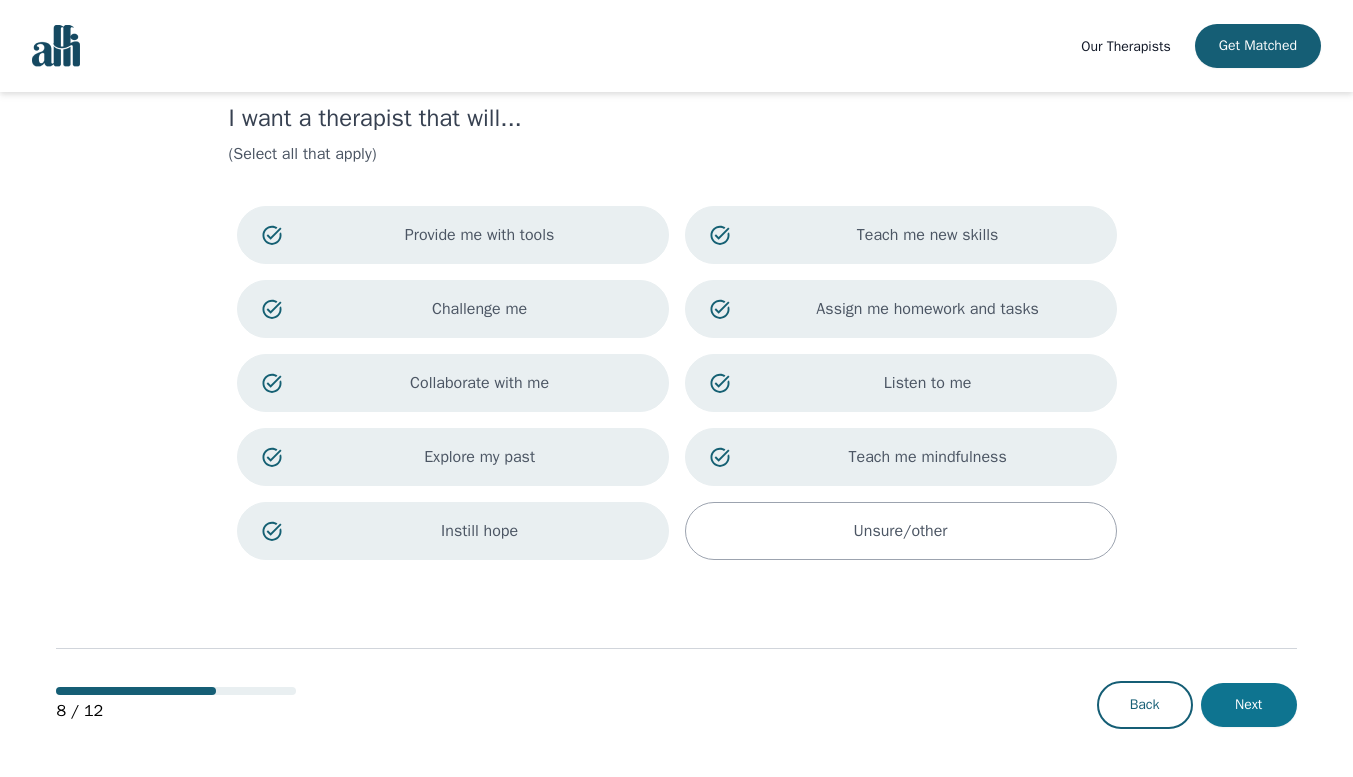 click on "Next" at bounding box center (1249, 705) 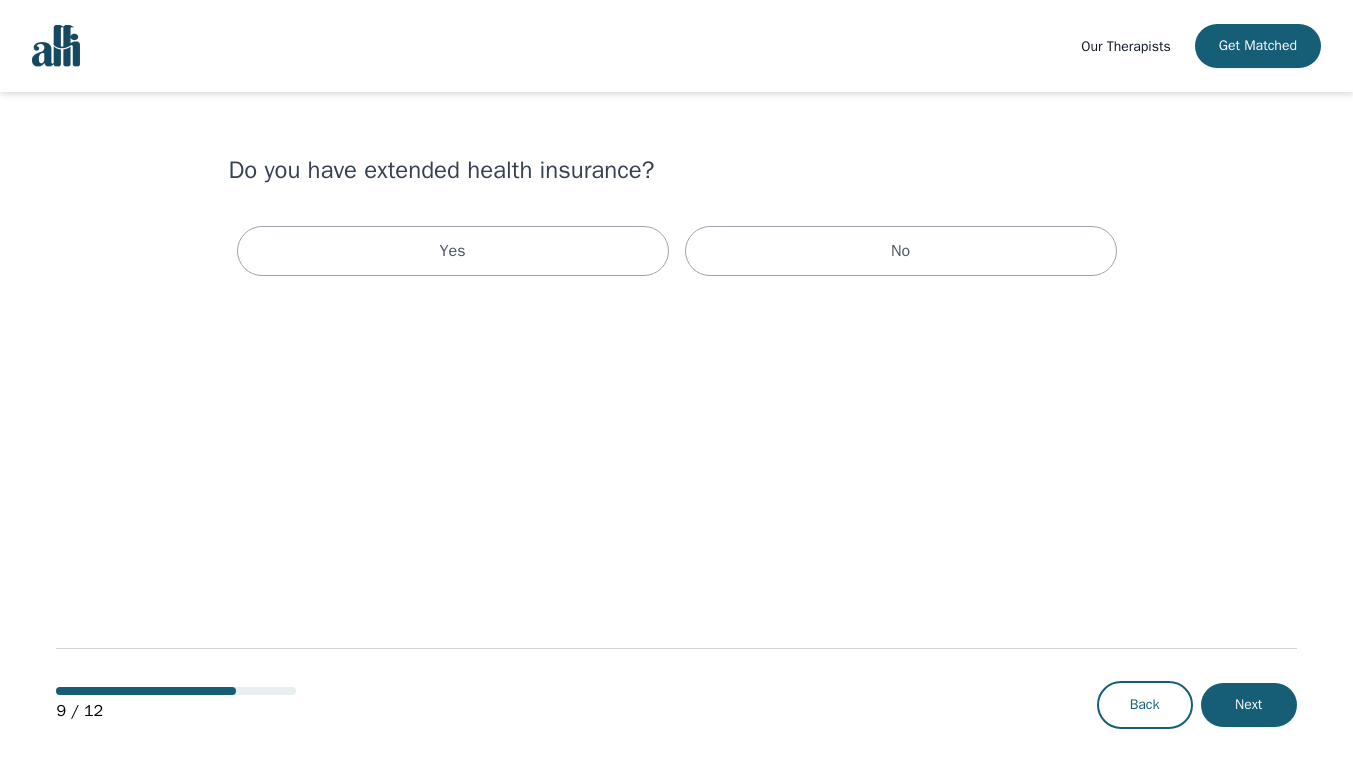 scroll, scrollTop: 0, scrollLeft: 0, axis: both 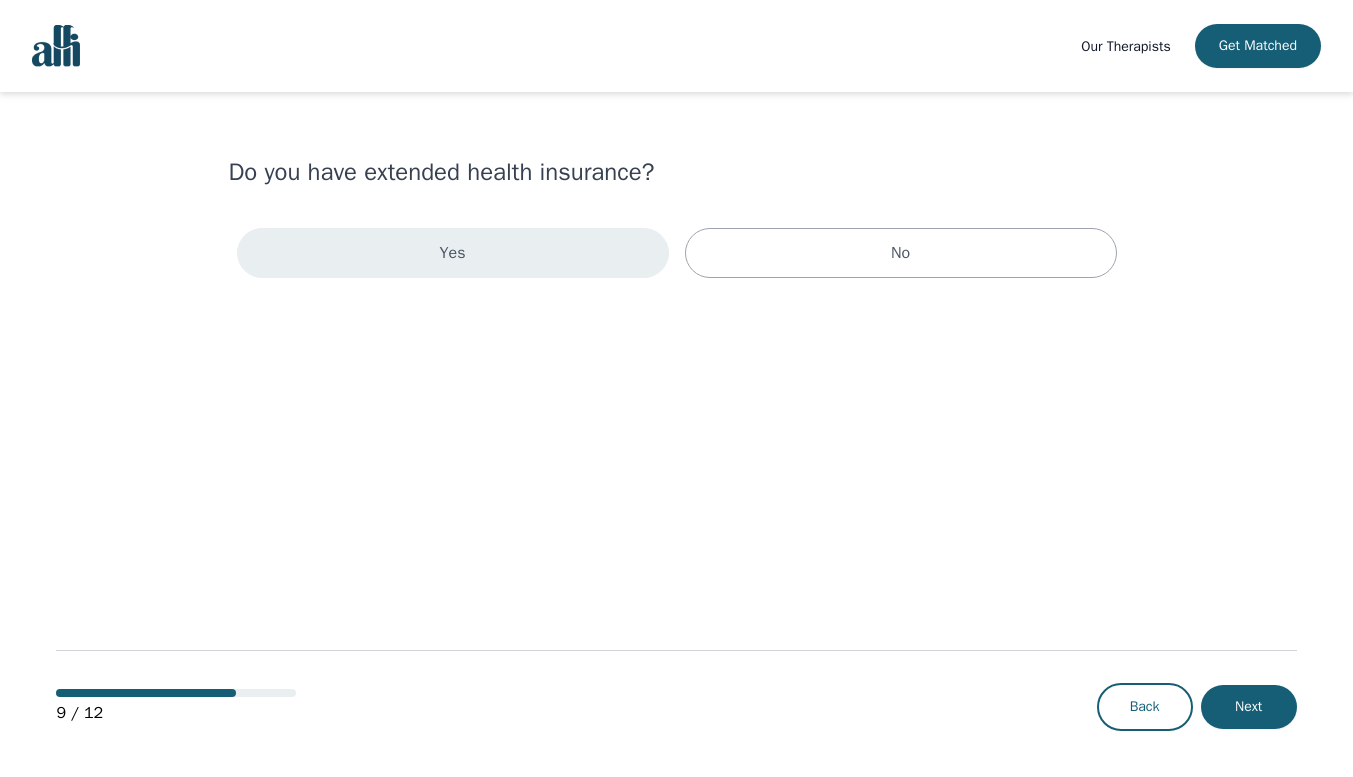 click on "Yes" at bounding box center [453, 253] 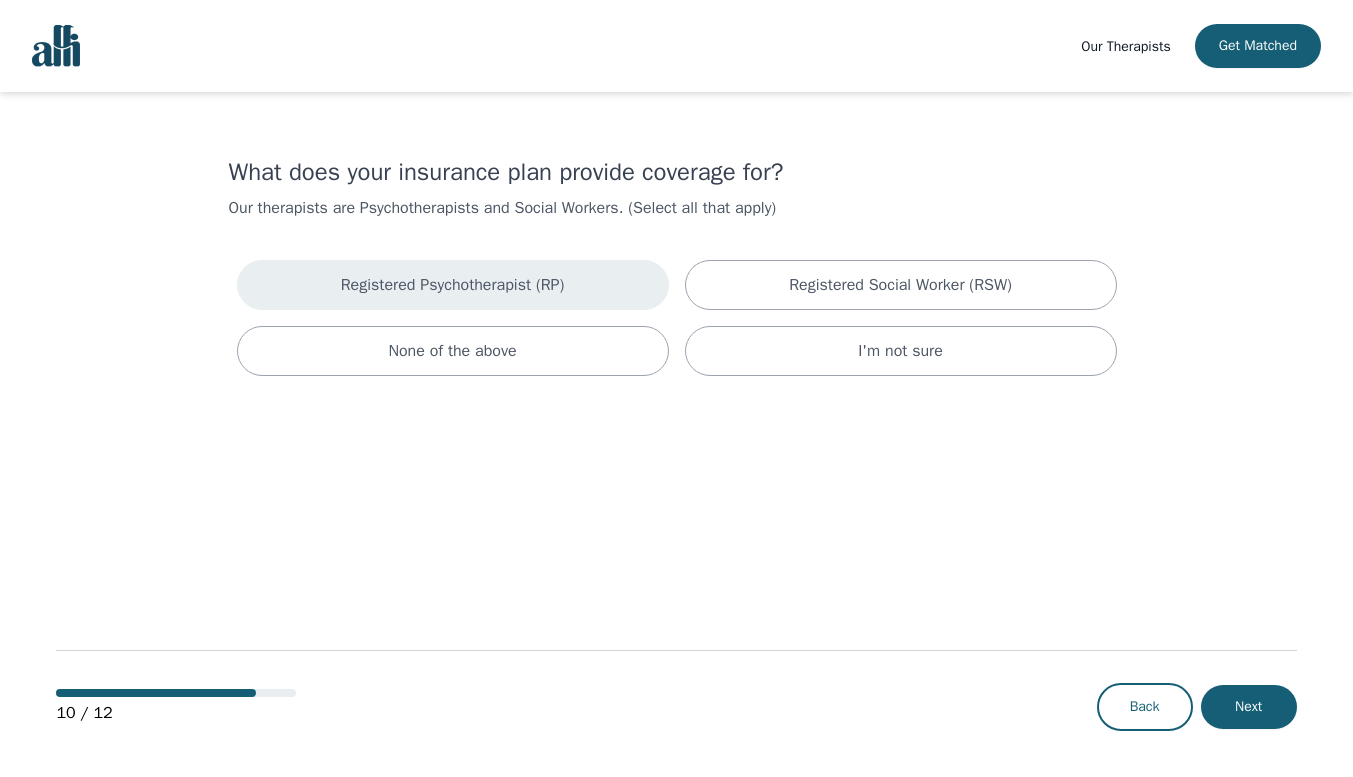 click on "Registered Psychotherapist (RP)" at bounding box center [453, 285] 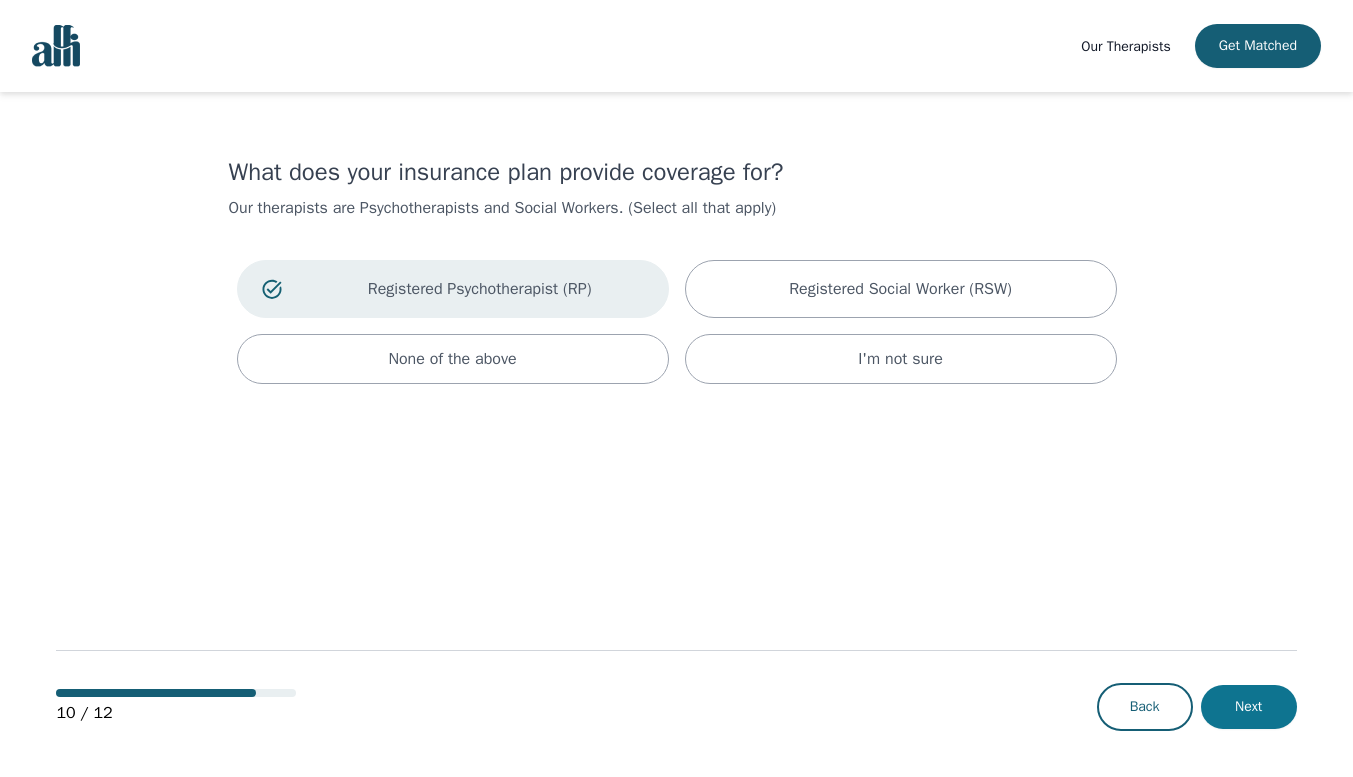 click on "Next" at bounding box center [1249, 707] 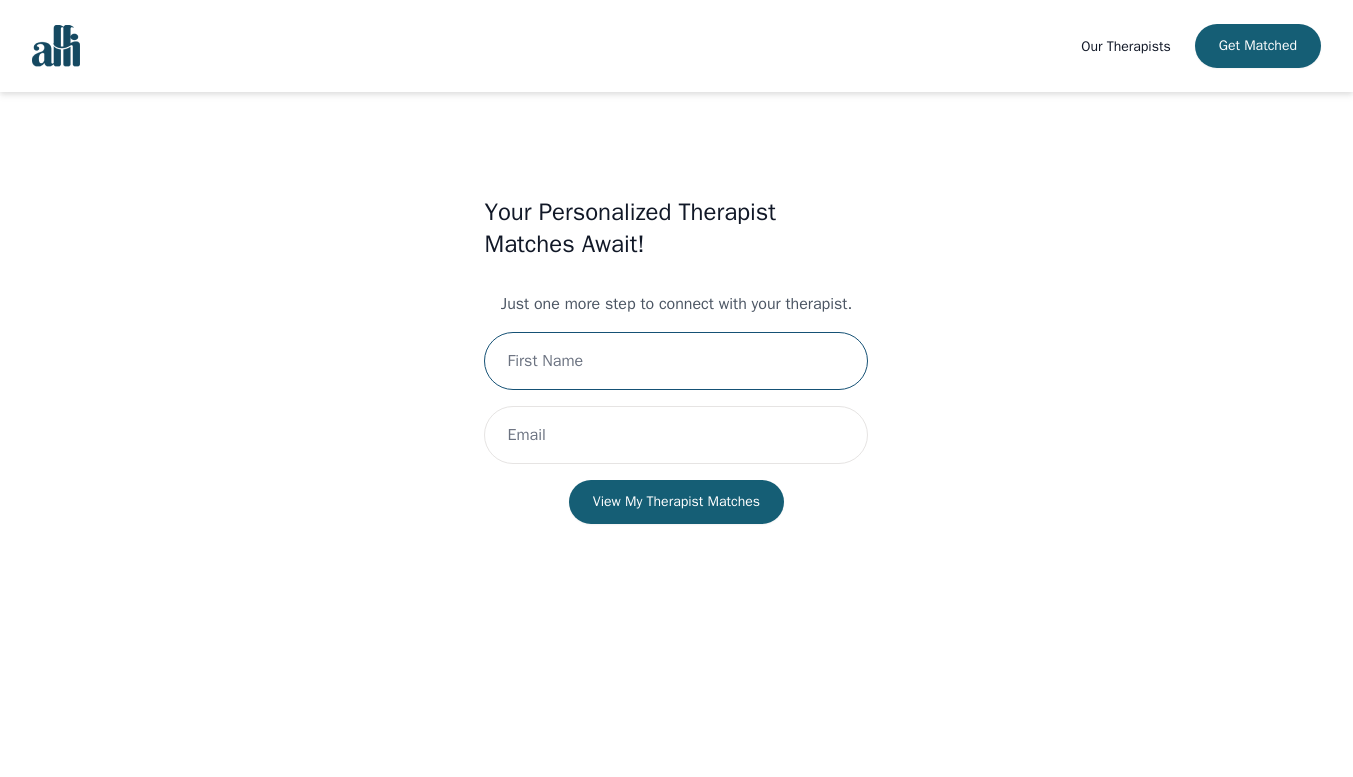 click at bounding box center [676, 361] 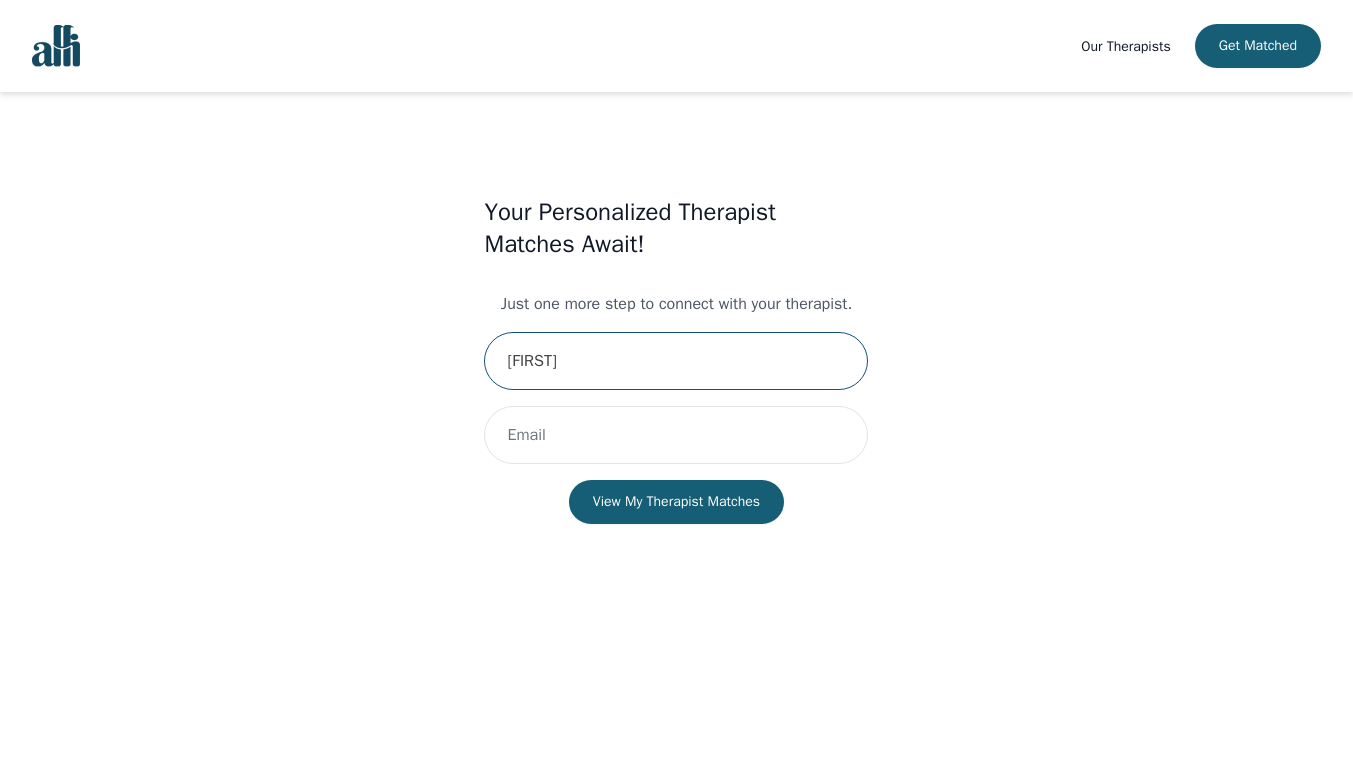 type on "[FIRST]" 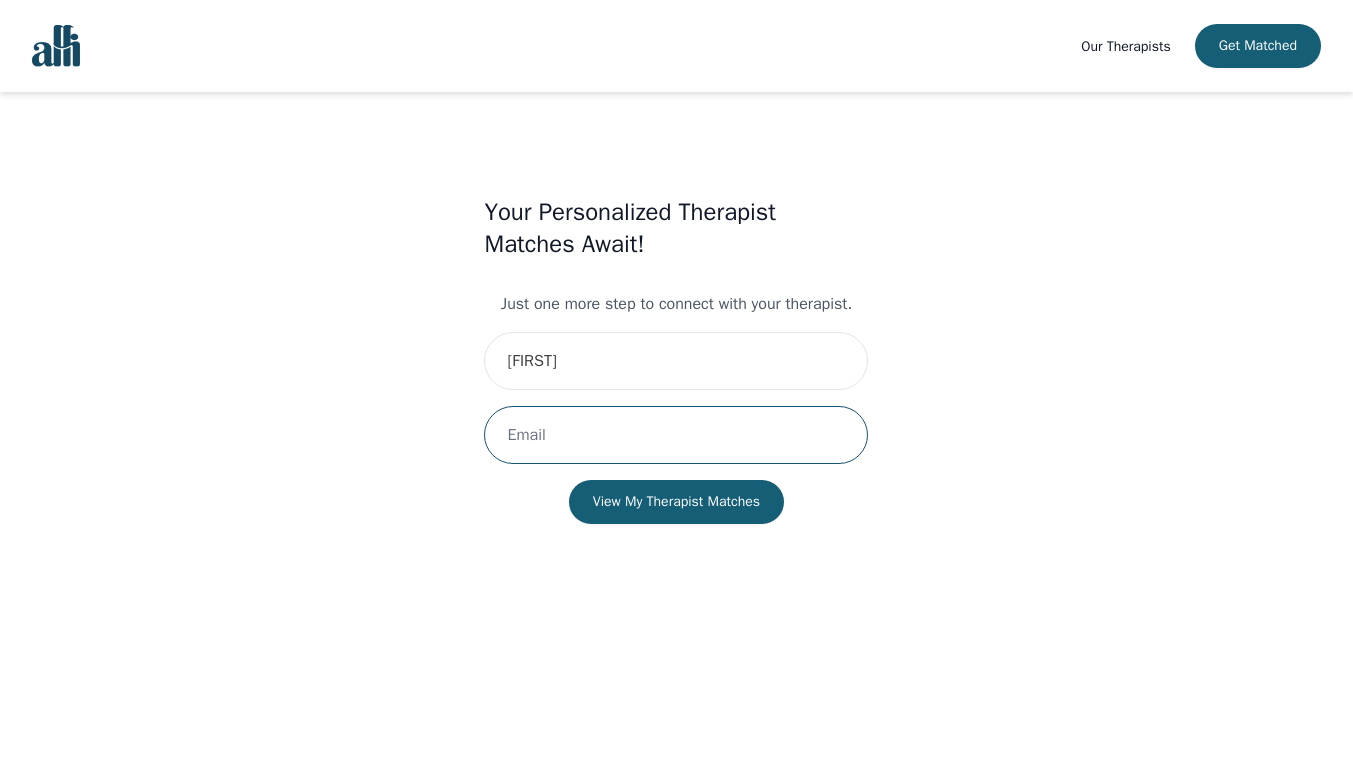 click at bounding box center [676, 435] 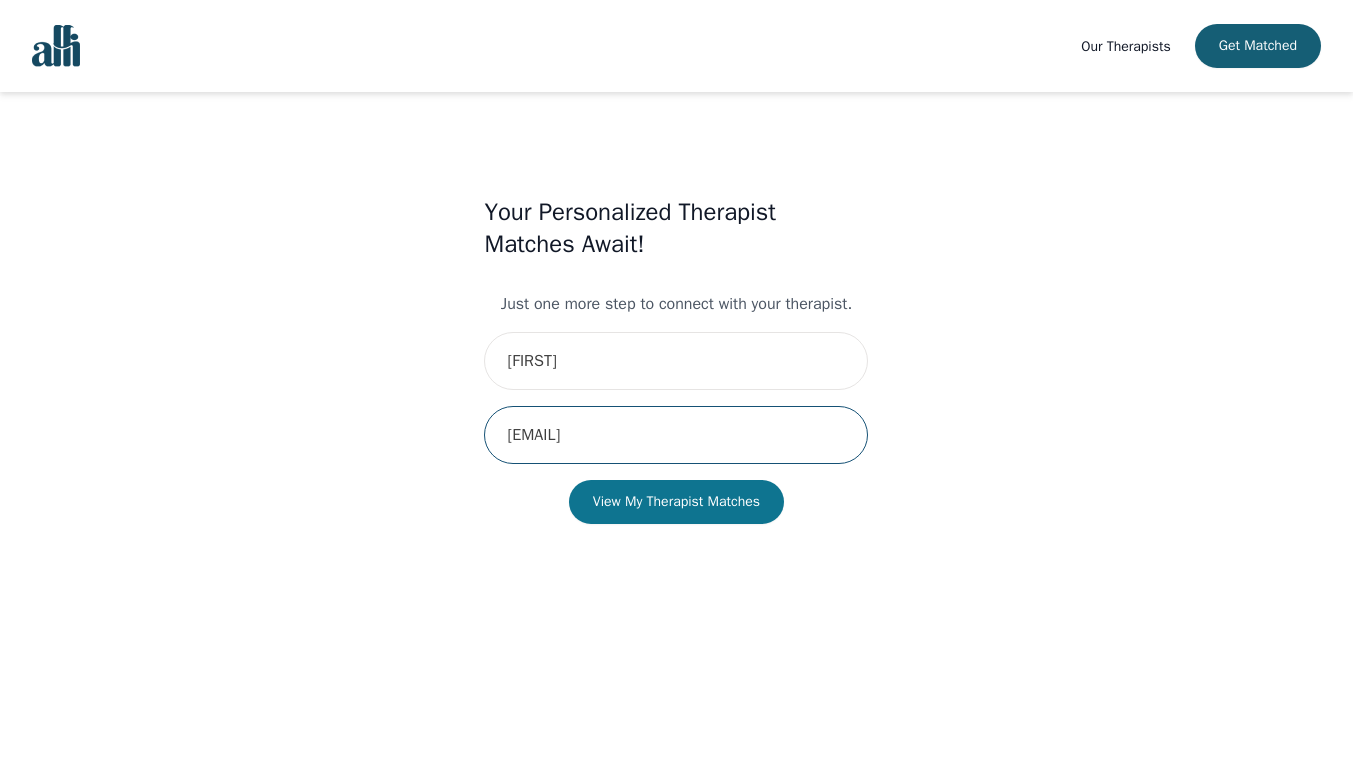 type on "[EMAIL]" 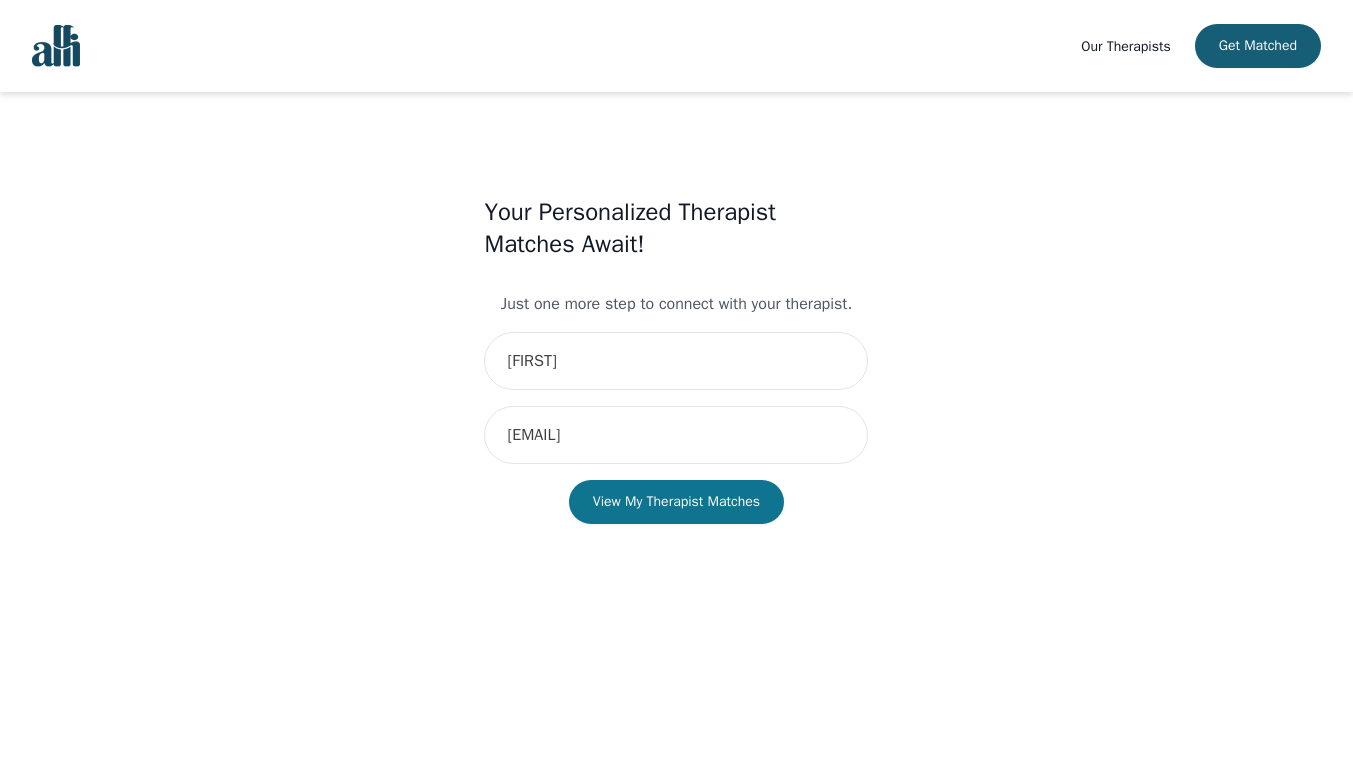 click on "View My Therapist Matches" at bounding box center (676, 502) 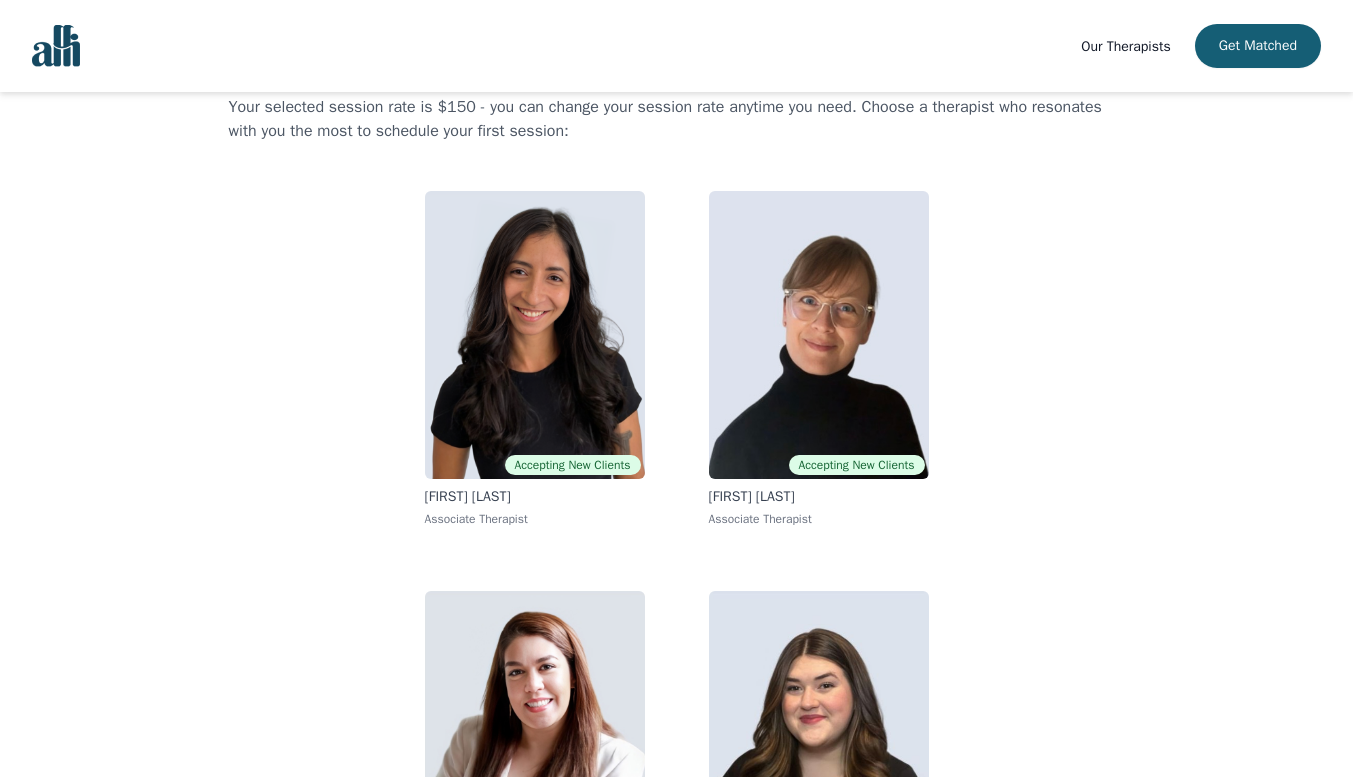 scroll, scrollTop: 102, scrollLeft: 0, axis: vertical 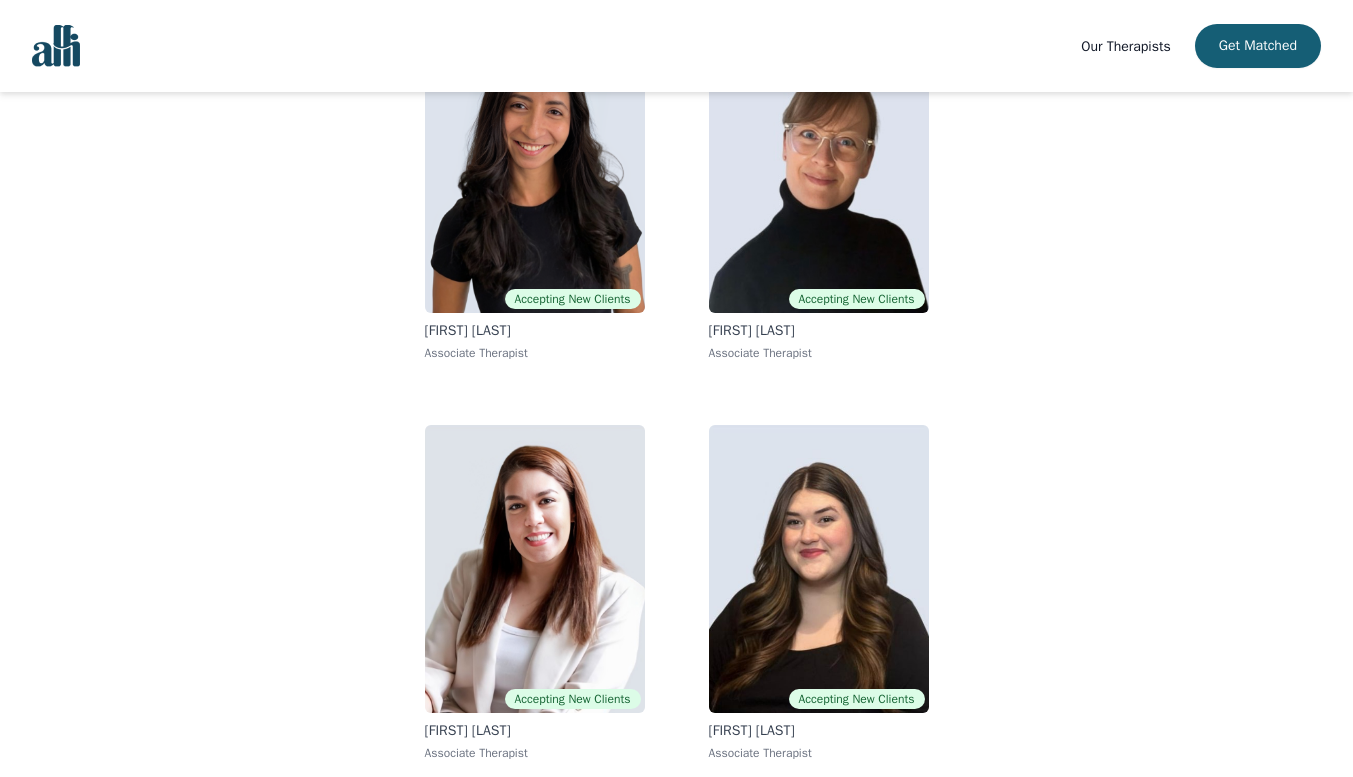 click on "Our Therapists" at bounding box center (1125, 46) 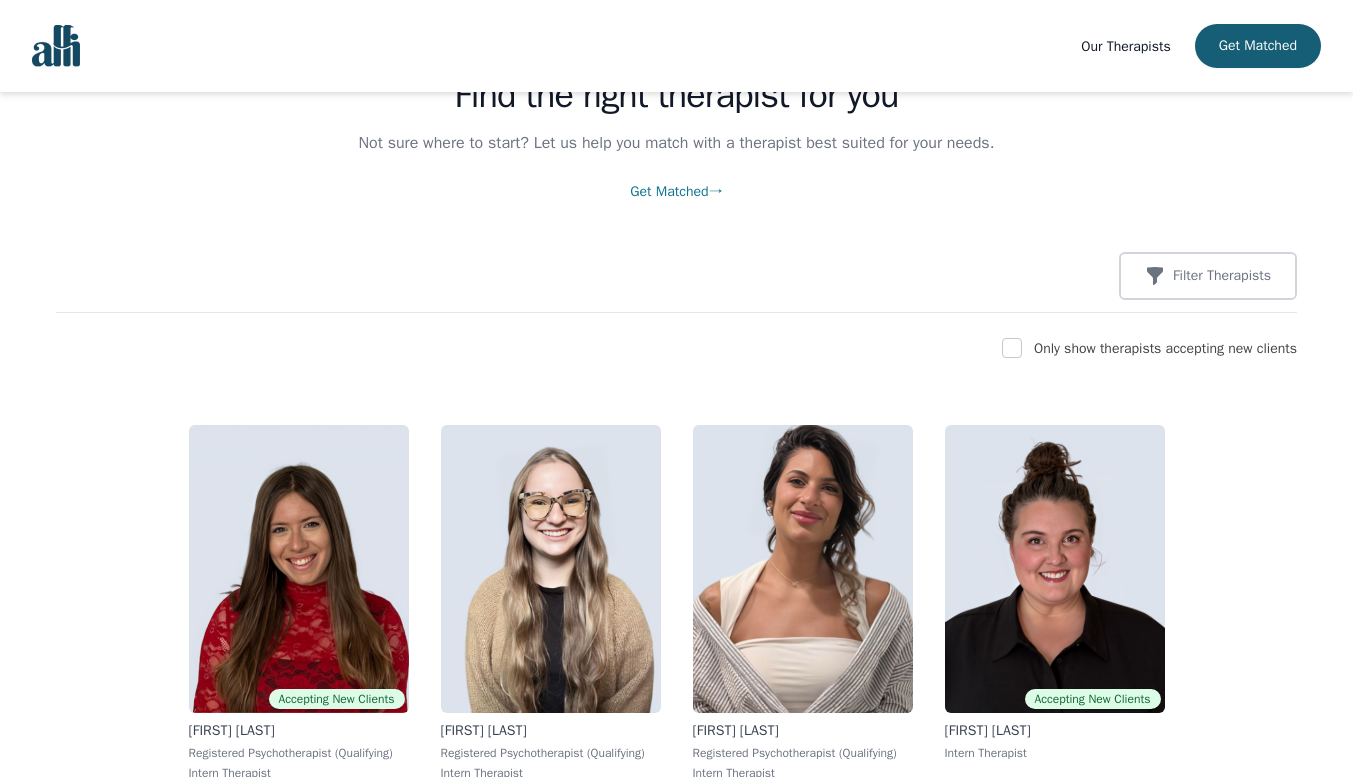 scroll, scrollTop: 98, scrollLeft: 0, axis: vertical 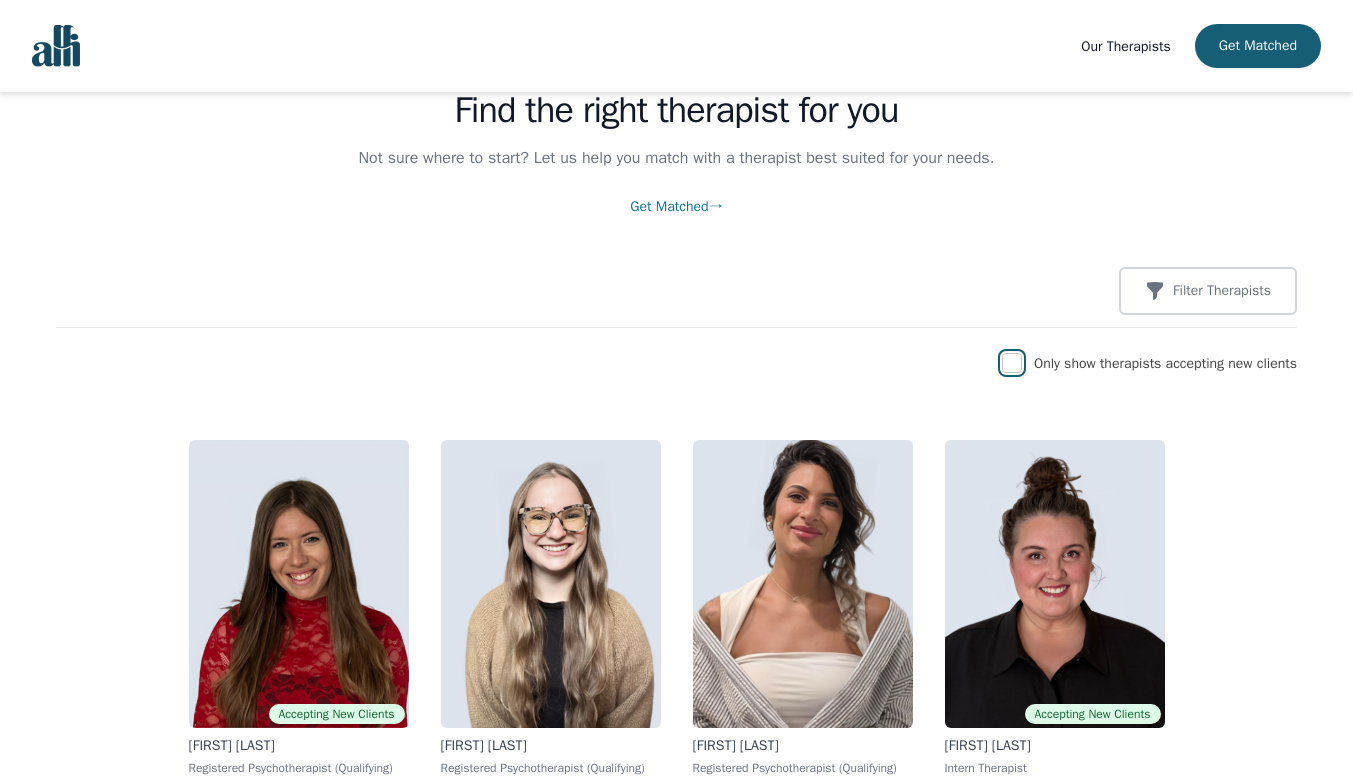 click at bounding box center (1012, 363) 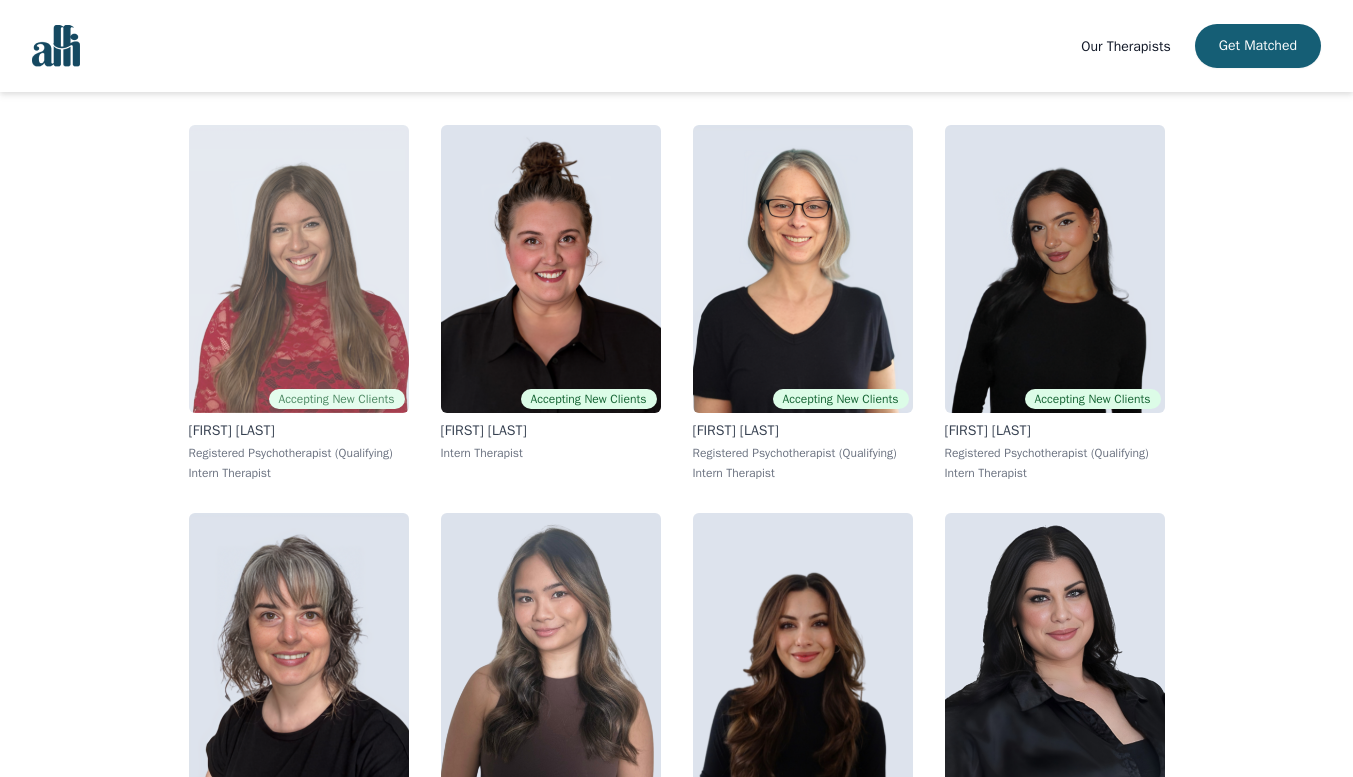 scroll, scrollTop: 414, scrollLeft: 0, axis: vertical 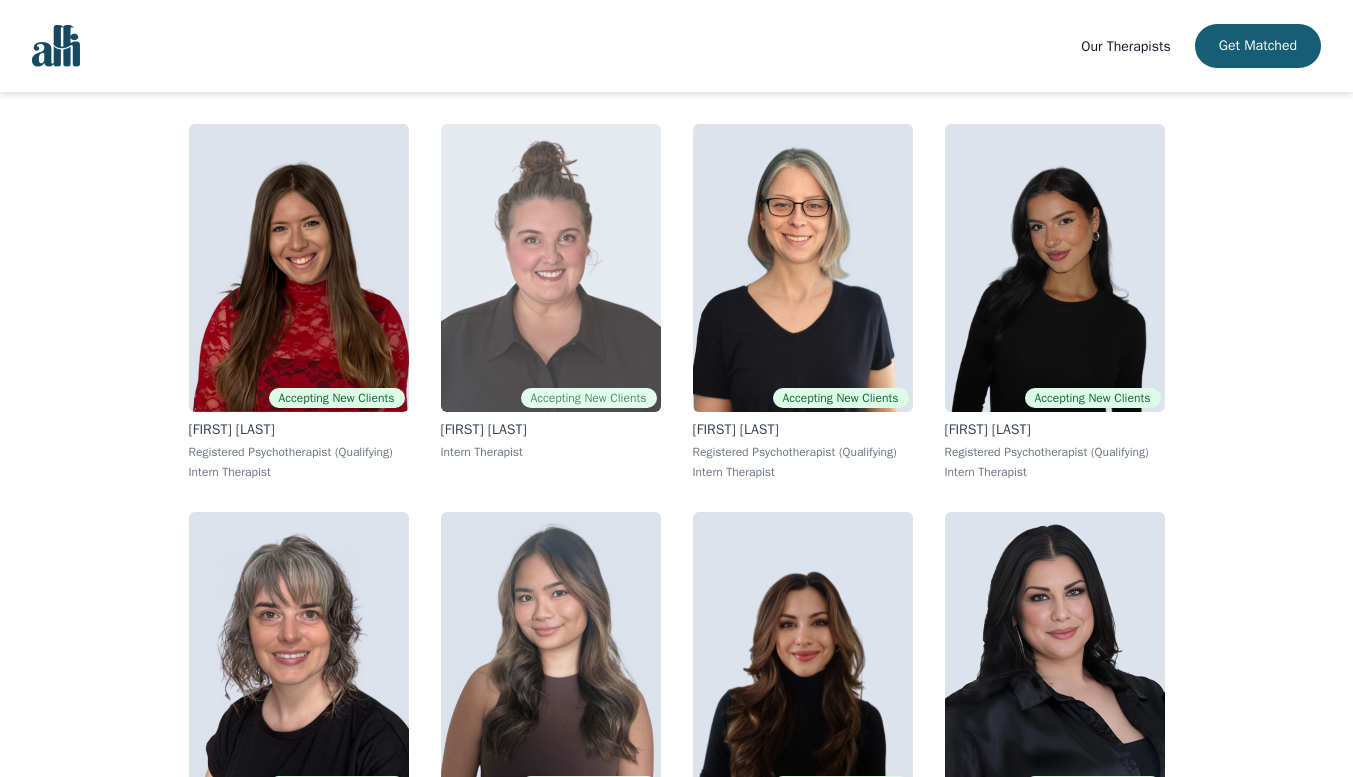 click at bounding box center (551, 268) 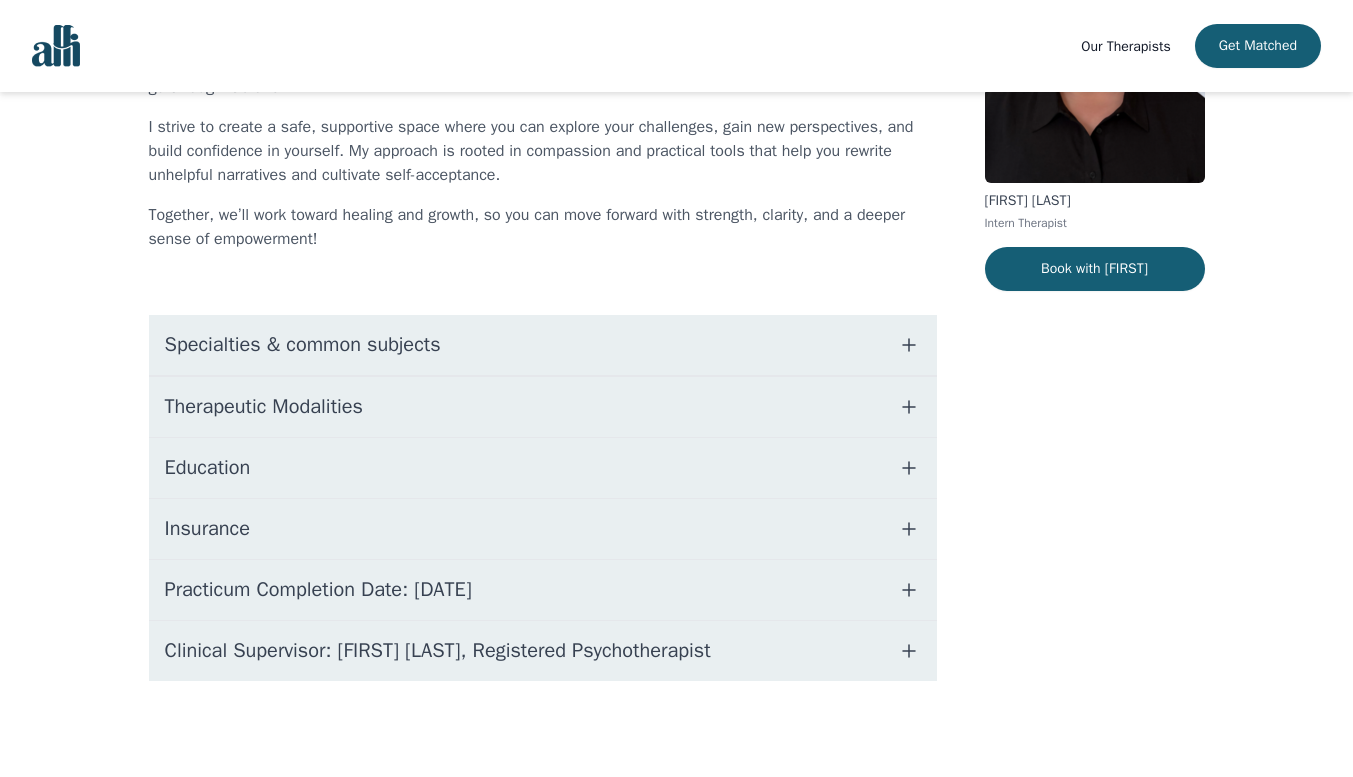 scroll, scrollTop: 0, scrollLeft: 0, axis: both 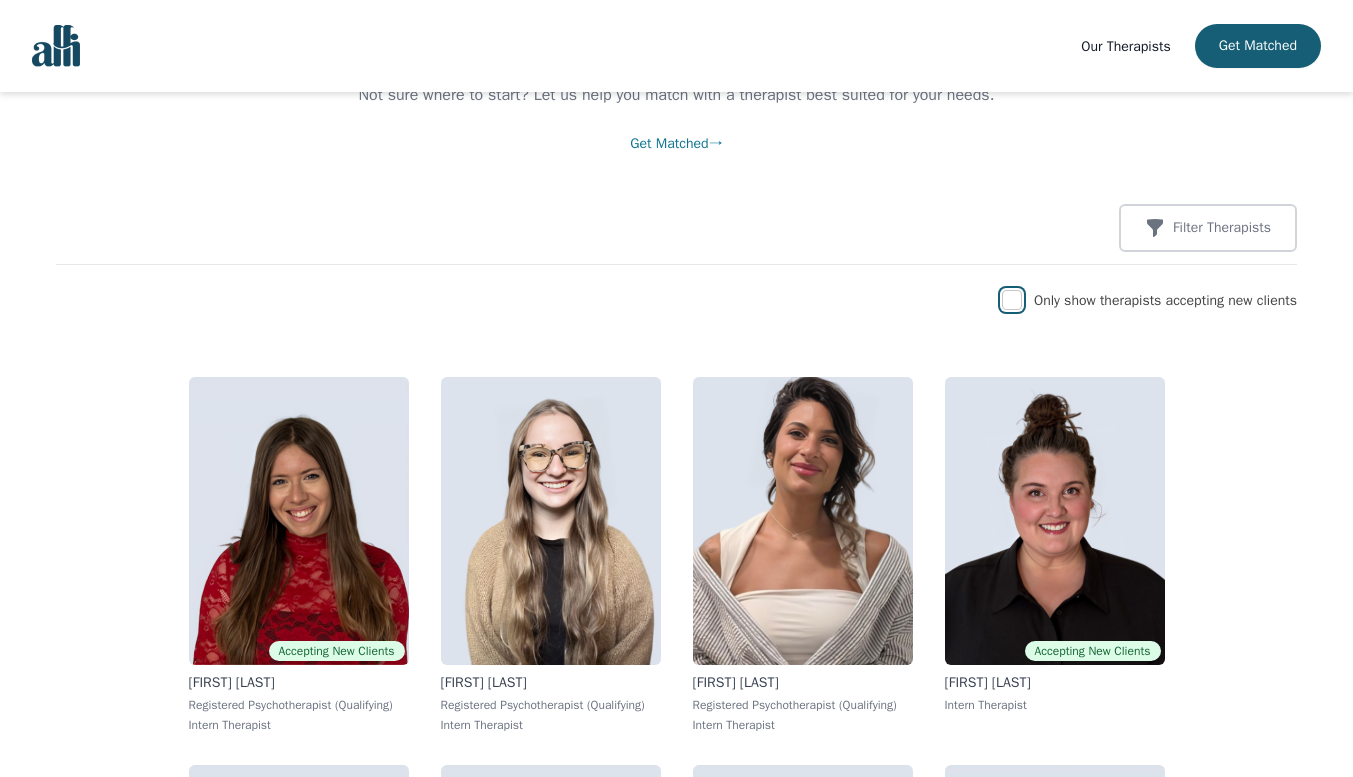 click at bounding box center (1012, 300) 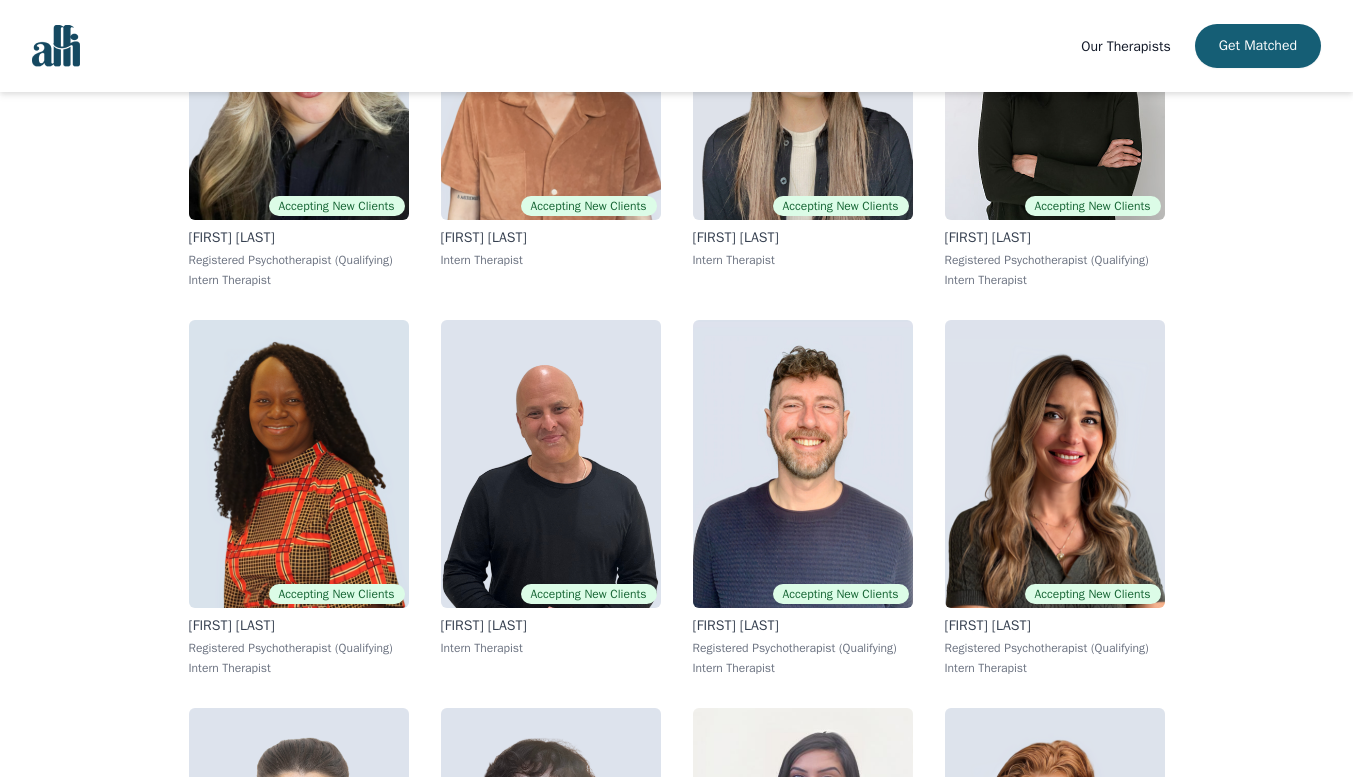 scroll, scrollTop: 1772, scrollLeft: 0, axis: vertical 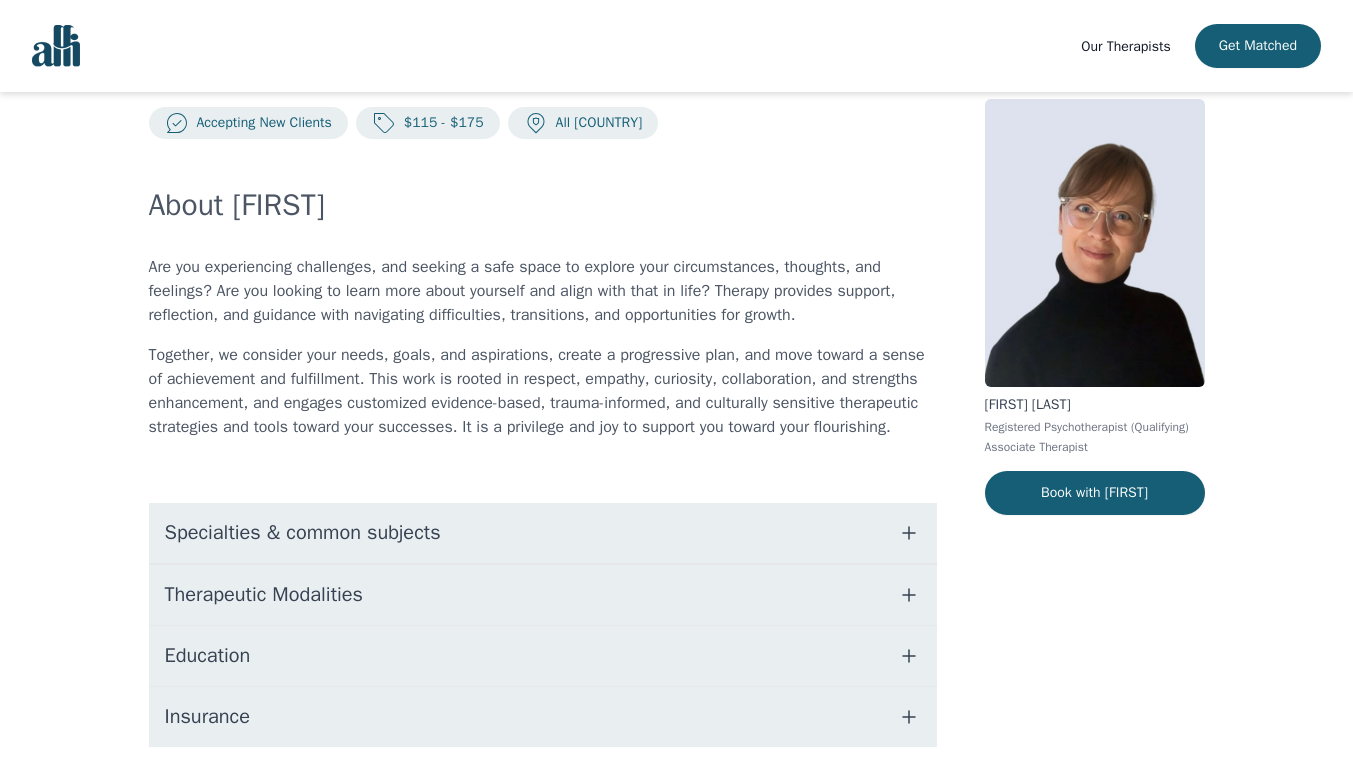 click on "Specialties & common subjects" at bounding box center (303, 533) 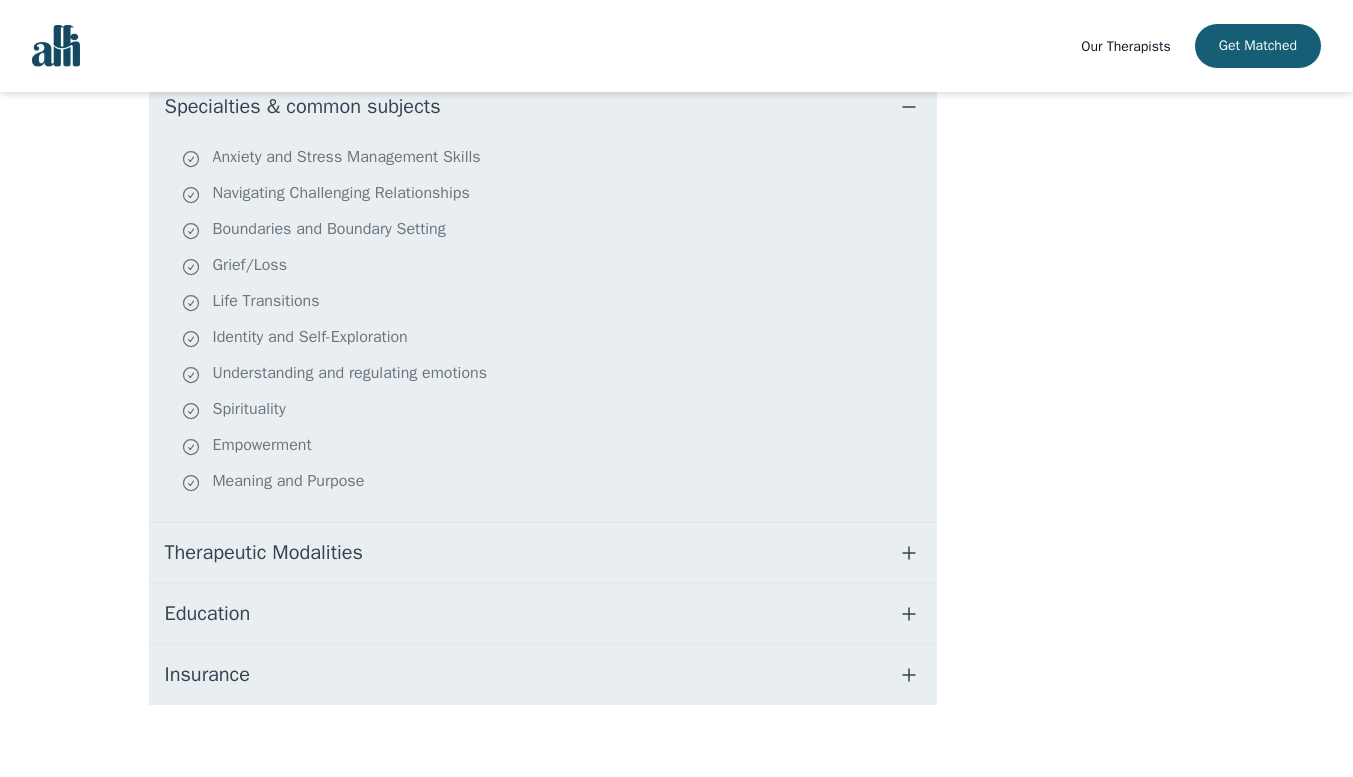 scroll, scrollTop: 491, scrollLeft: 0, axis: vertical 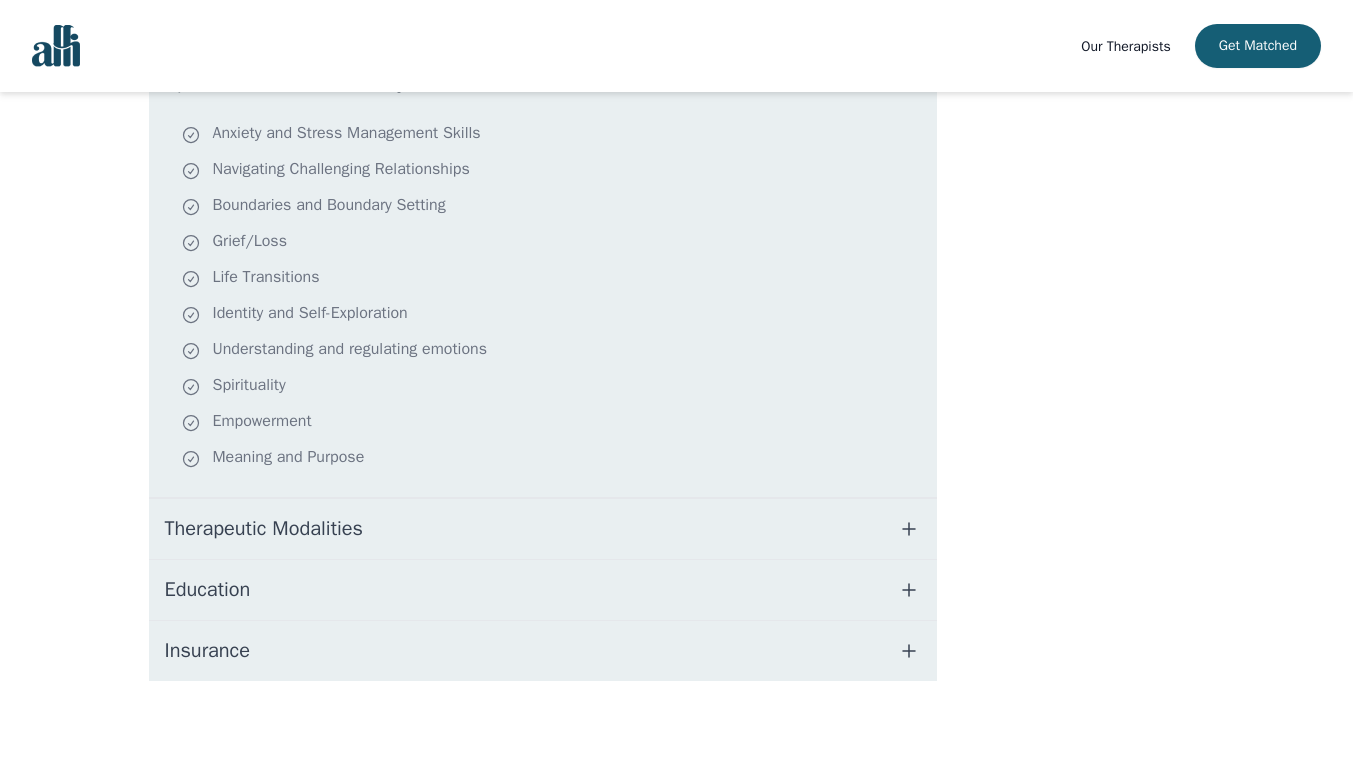 click on "Therapeutic Modalities" at bounding box center [543, 529] 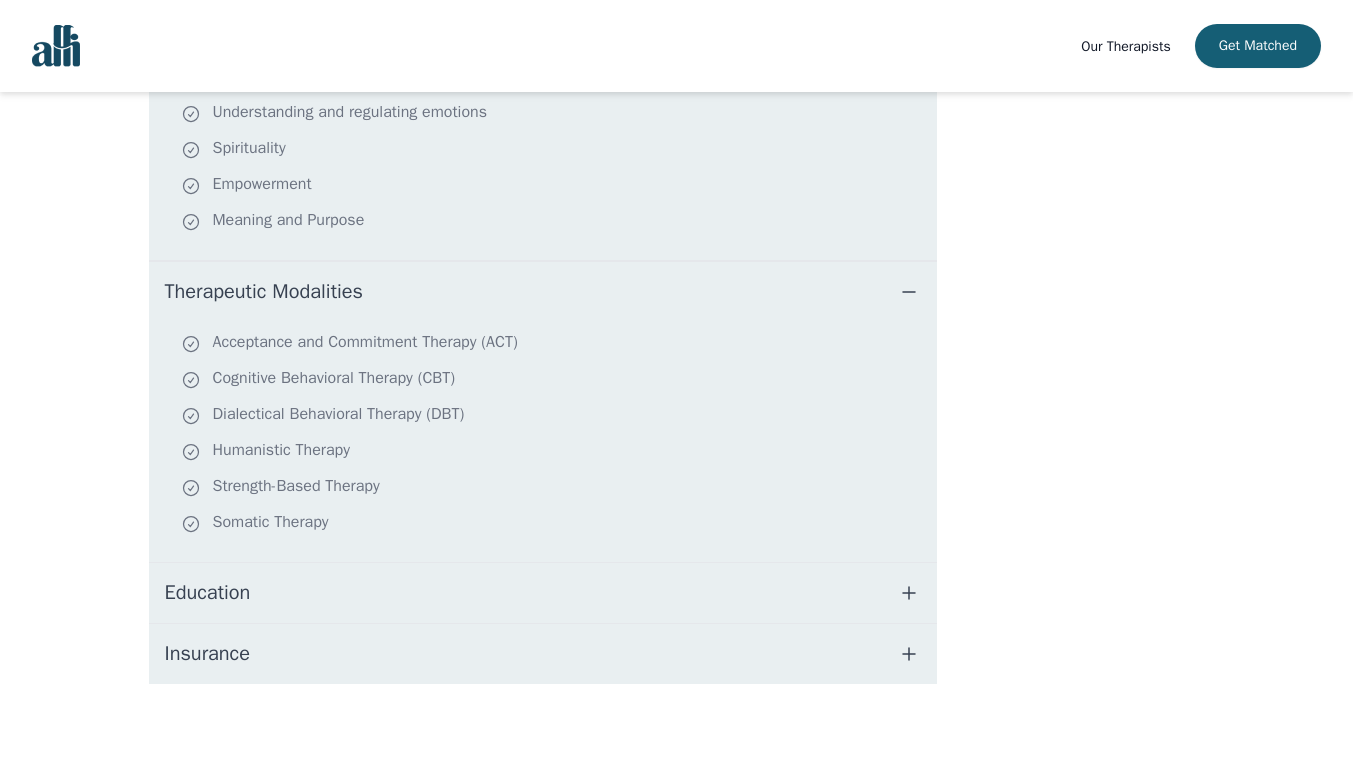 scroll, scrollTop: 731, scrollLeft: 0, axis: vertical 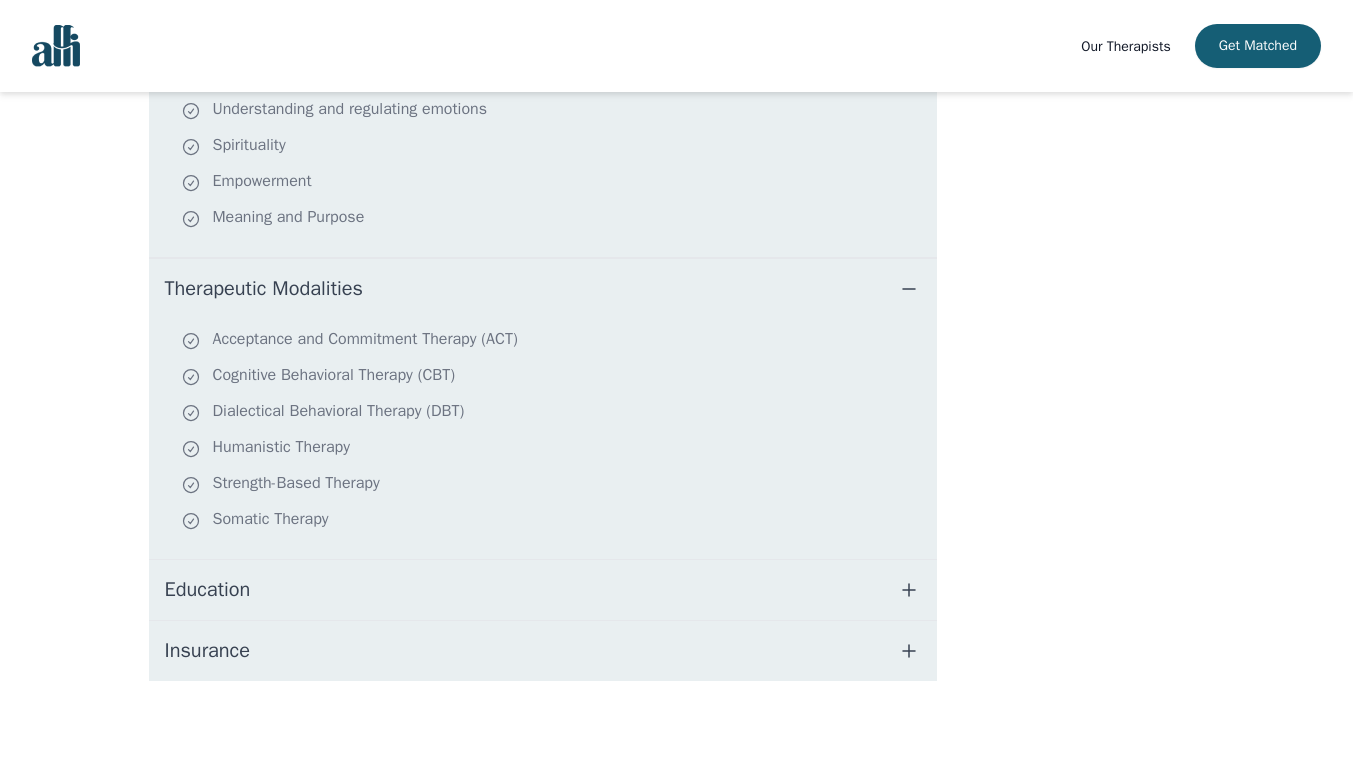 click on "Education" at bounding box center (543, 590) 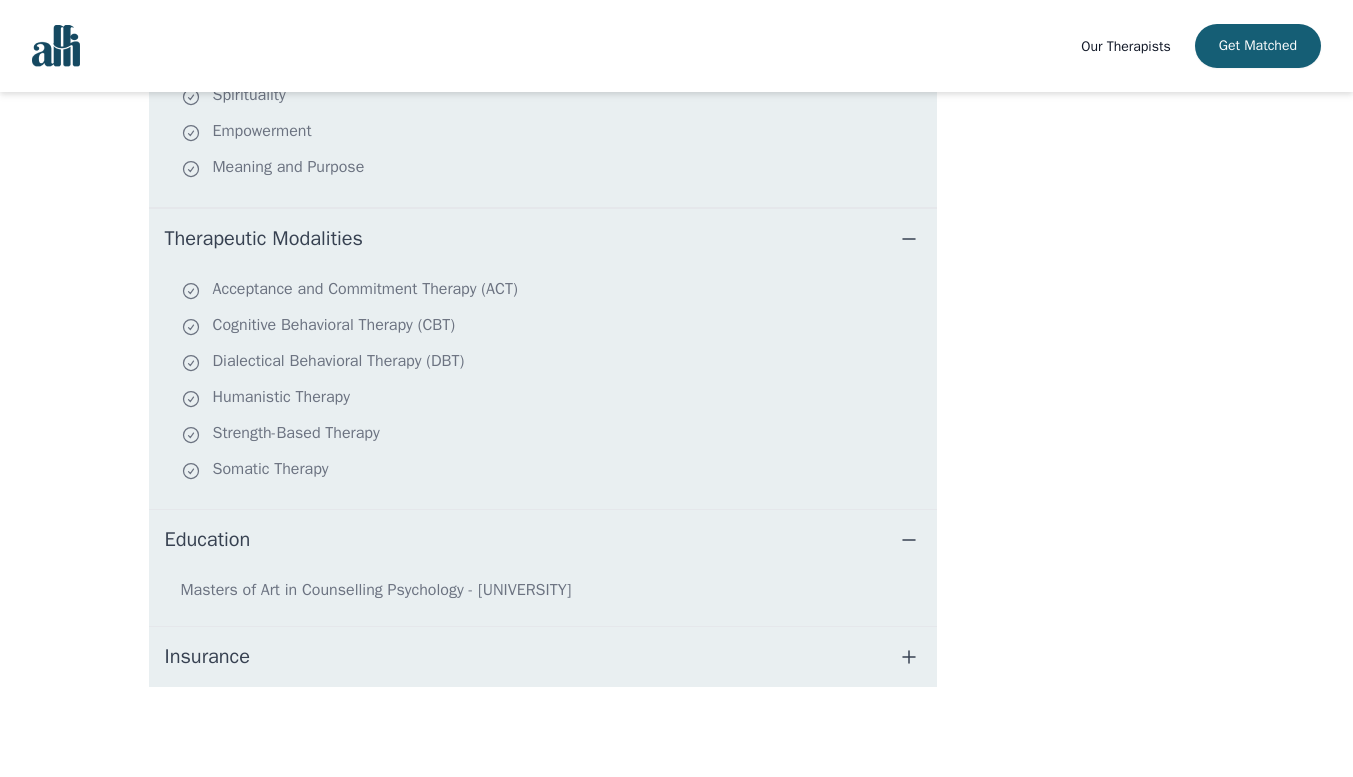 scroll, scrollTop: 787, scrollLeft: 0, axis: vertical 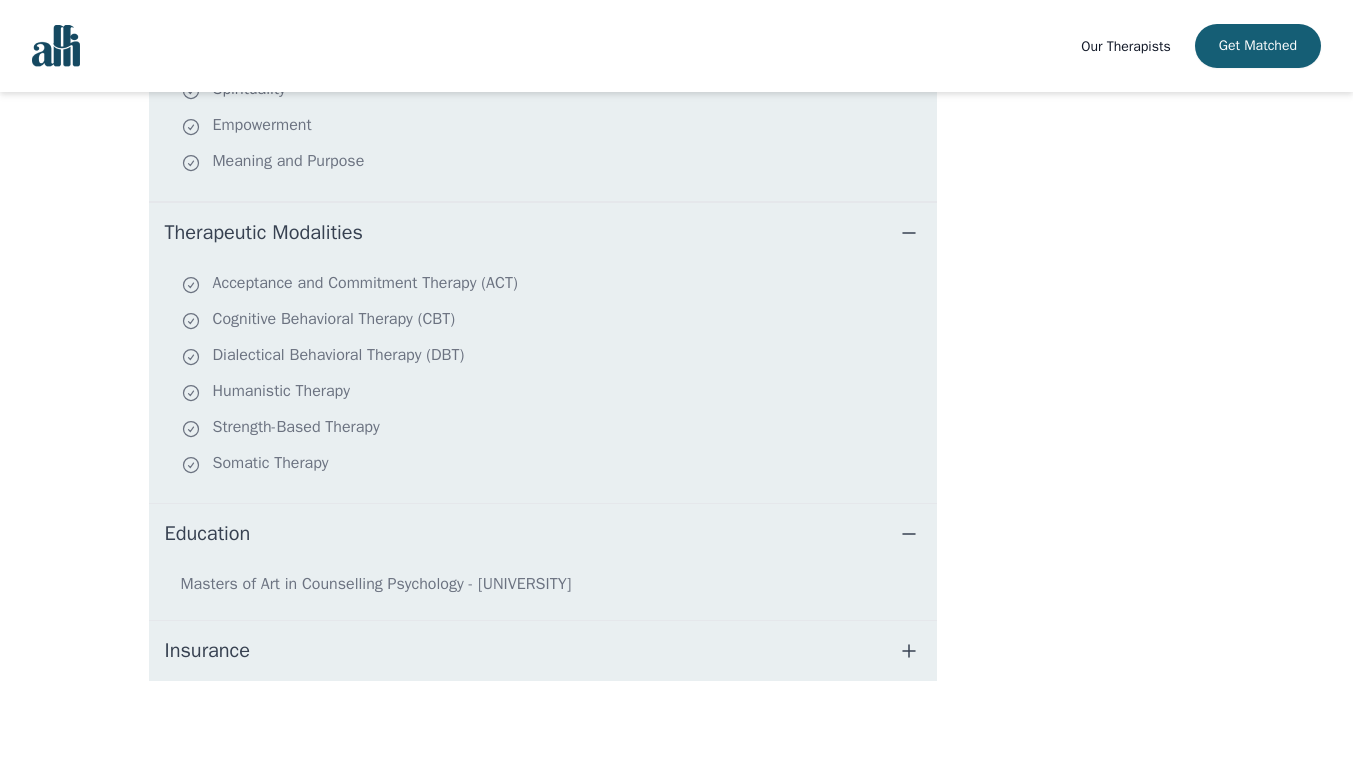 click on "Insurance" at bounding box center (543, 651) 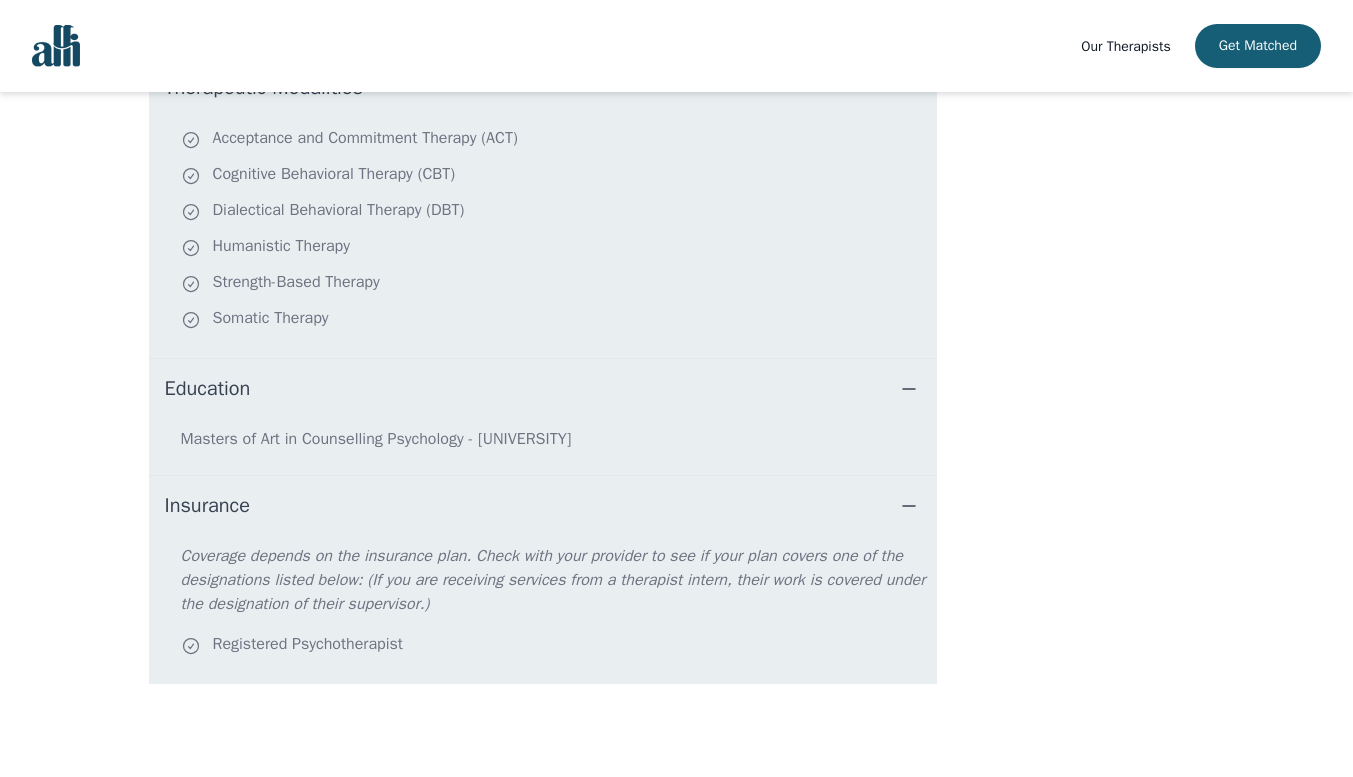 scroll, scrollTop: 935, scrollLeft: 0, axis: vertical 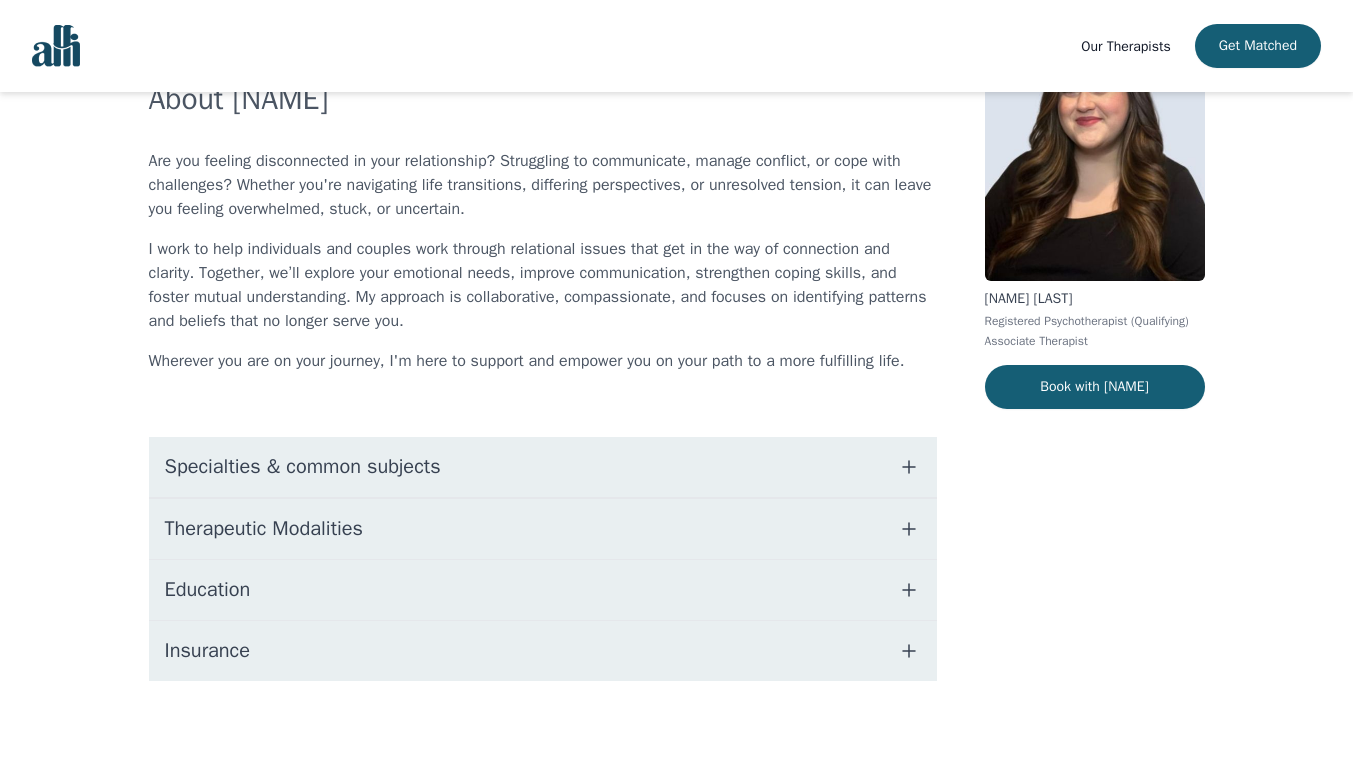 click on "Specialties & common subjects" at bounding box center (303, 467) 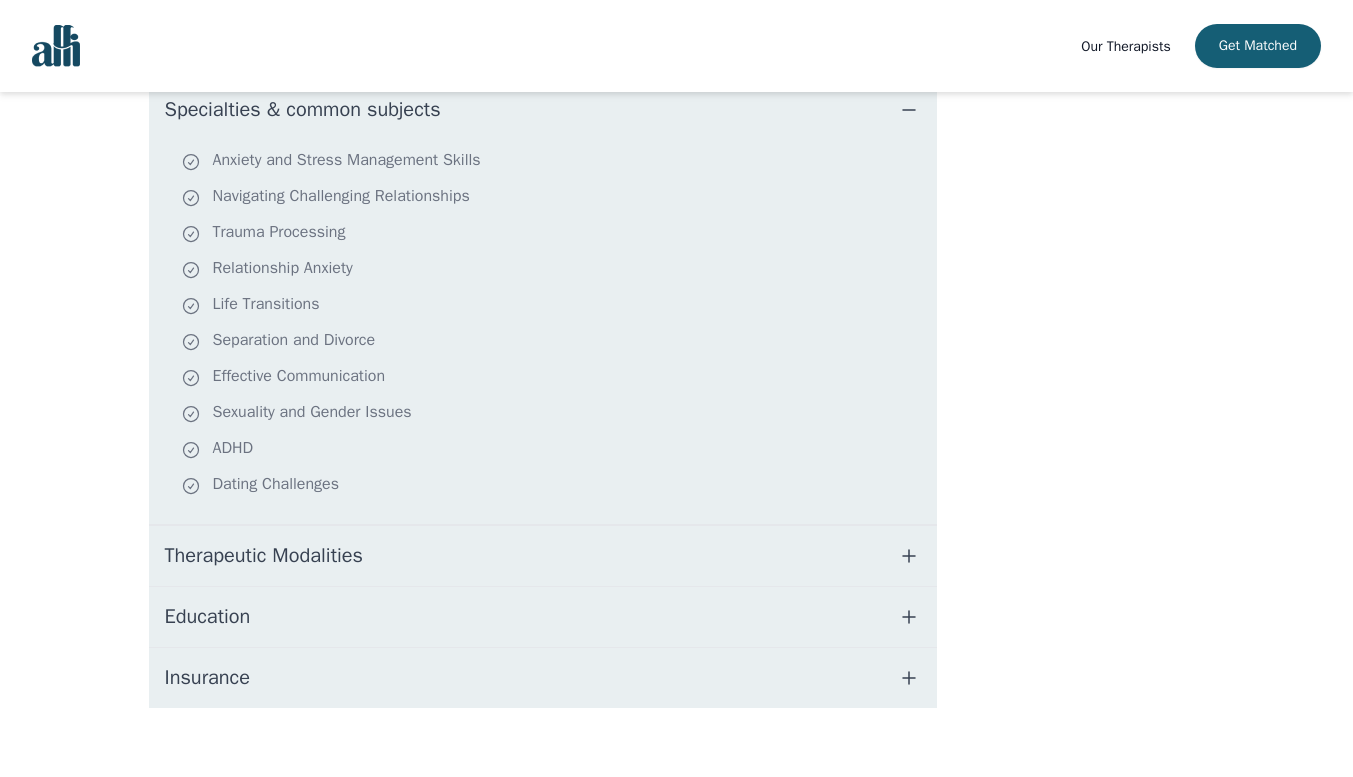 scroll, scrollTop: 531, scrollLeft: 0, axis: vertical 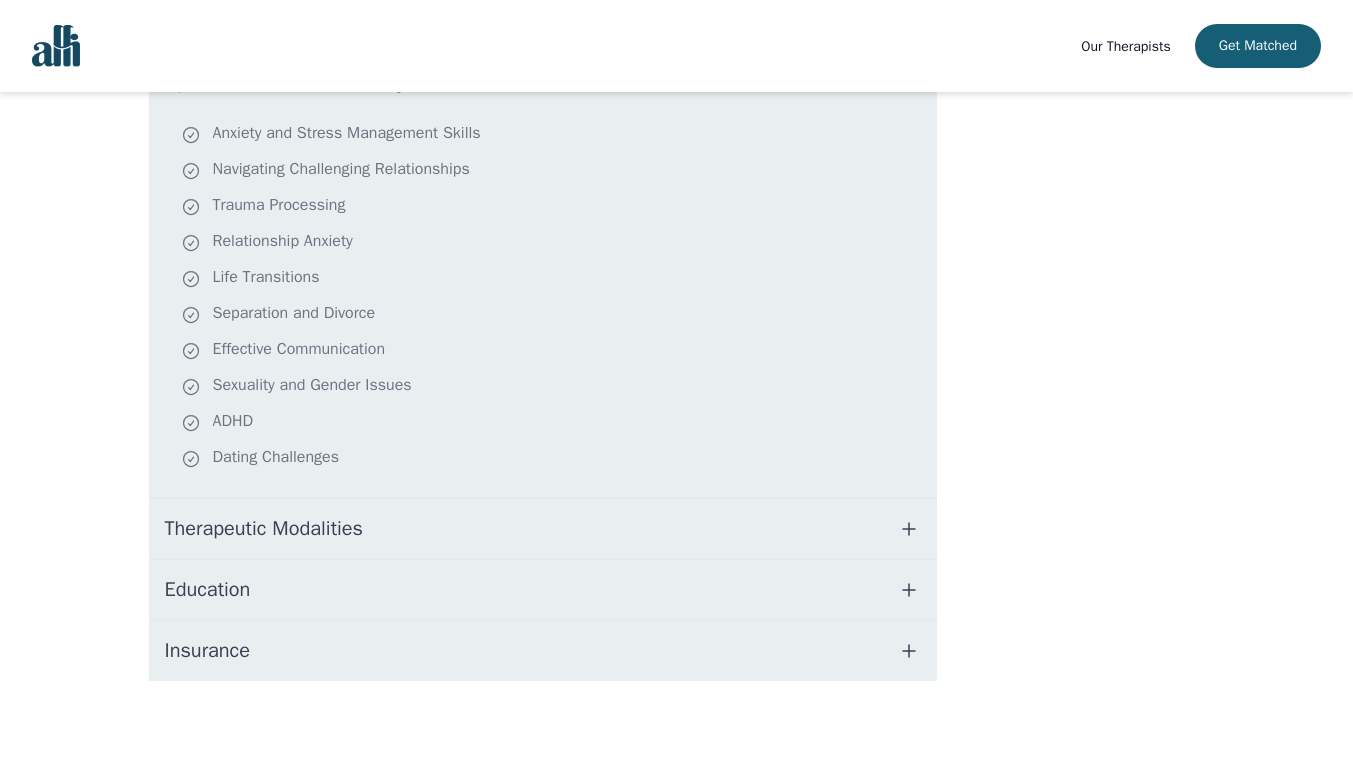 click on "Therapeutic Modalities" at bounding box center [543, 529] 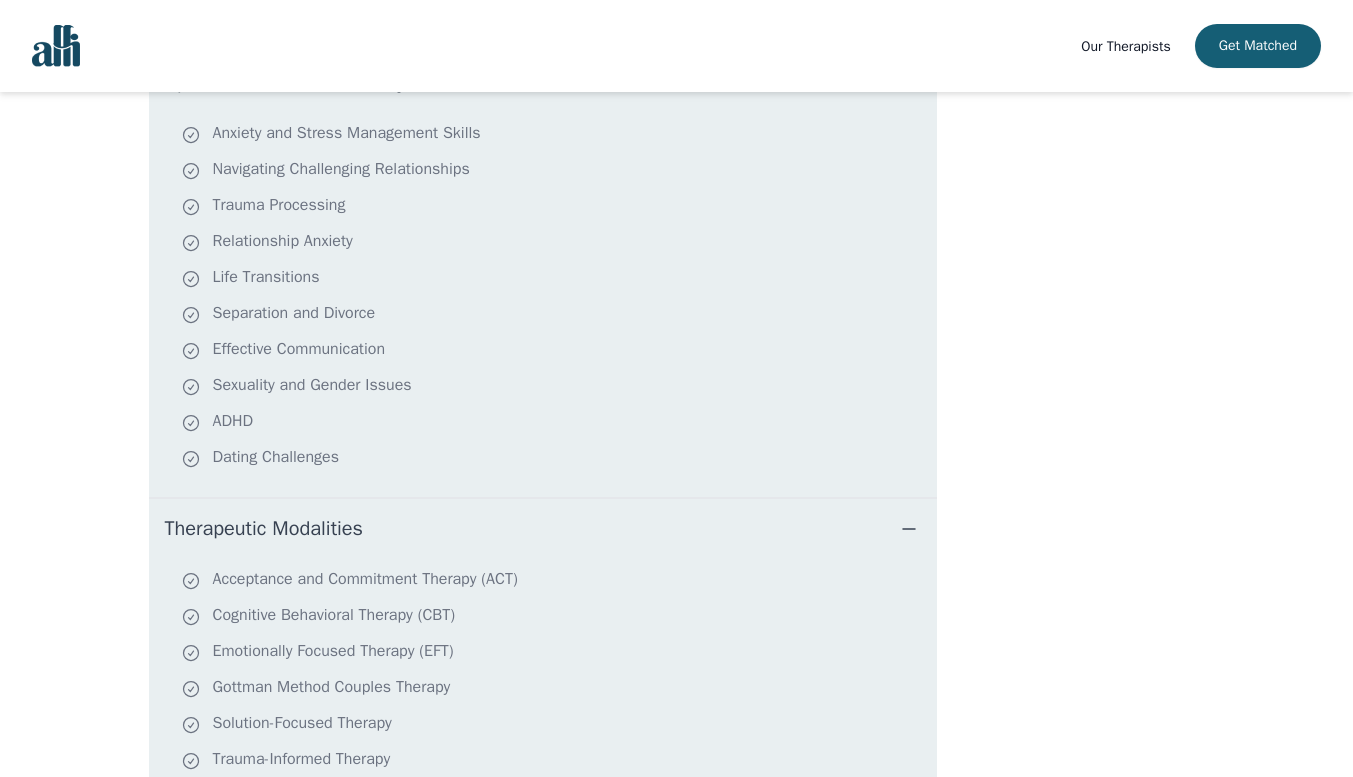 scroll, scrollTop: 771, scrollLeft: 0, axis: vertical 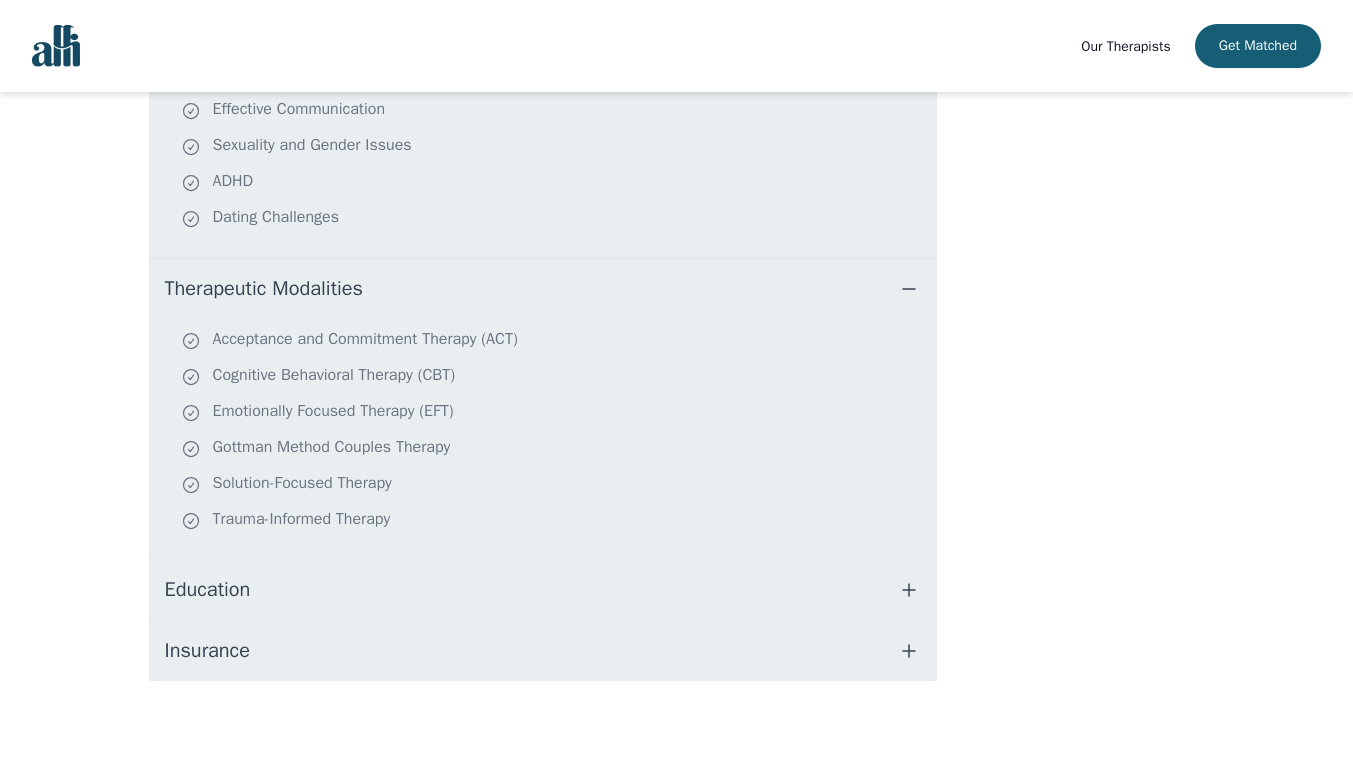 click on "Education" at bounding box center (543, 590) 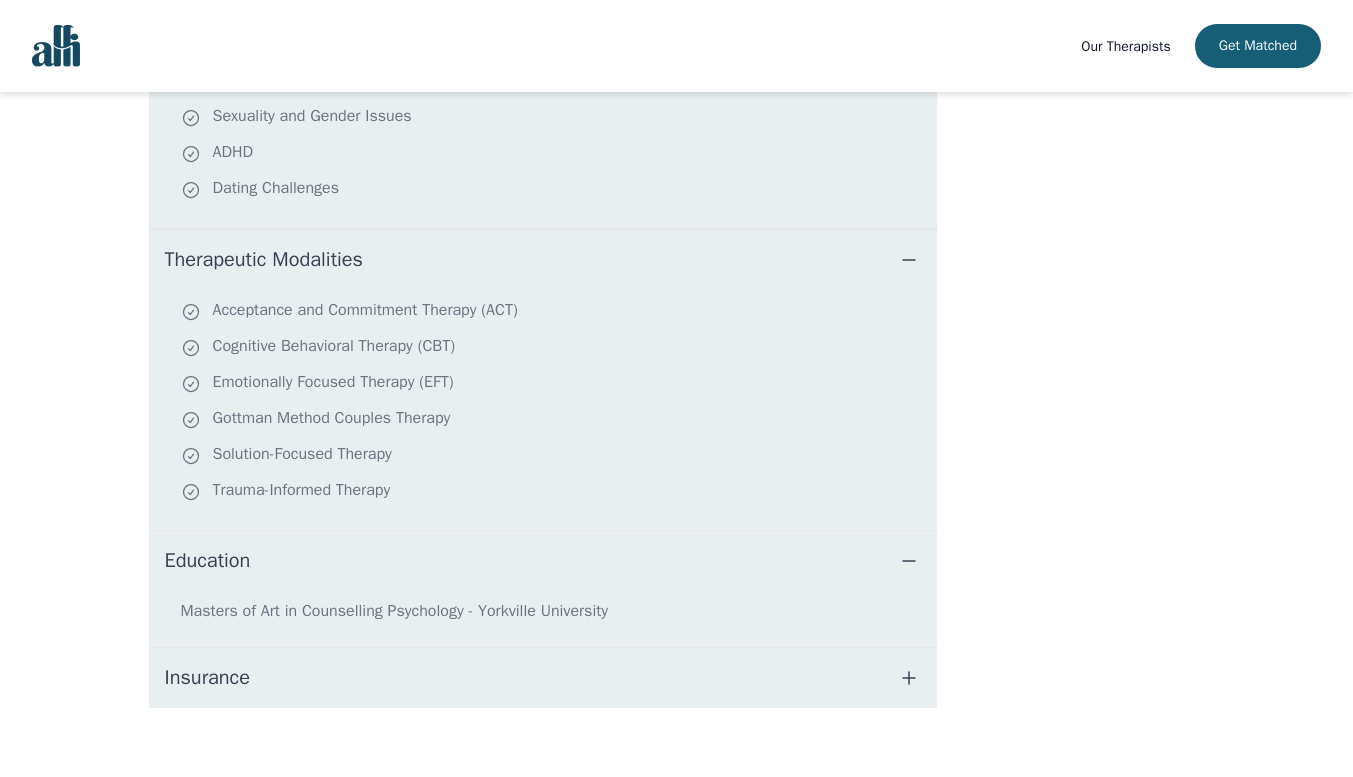 scroll, scrollTop: 827, scrollLeft: 0, axis: vertical 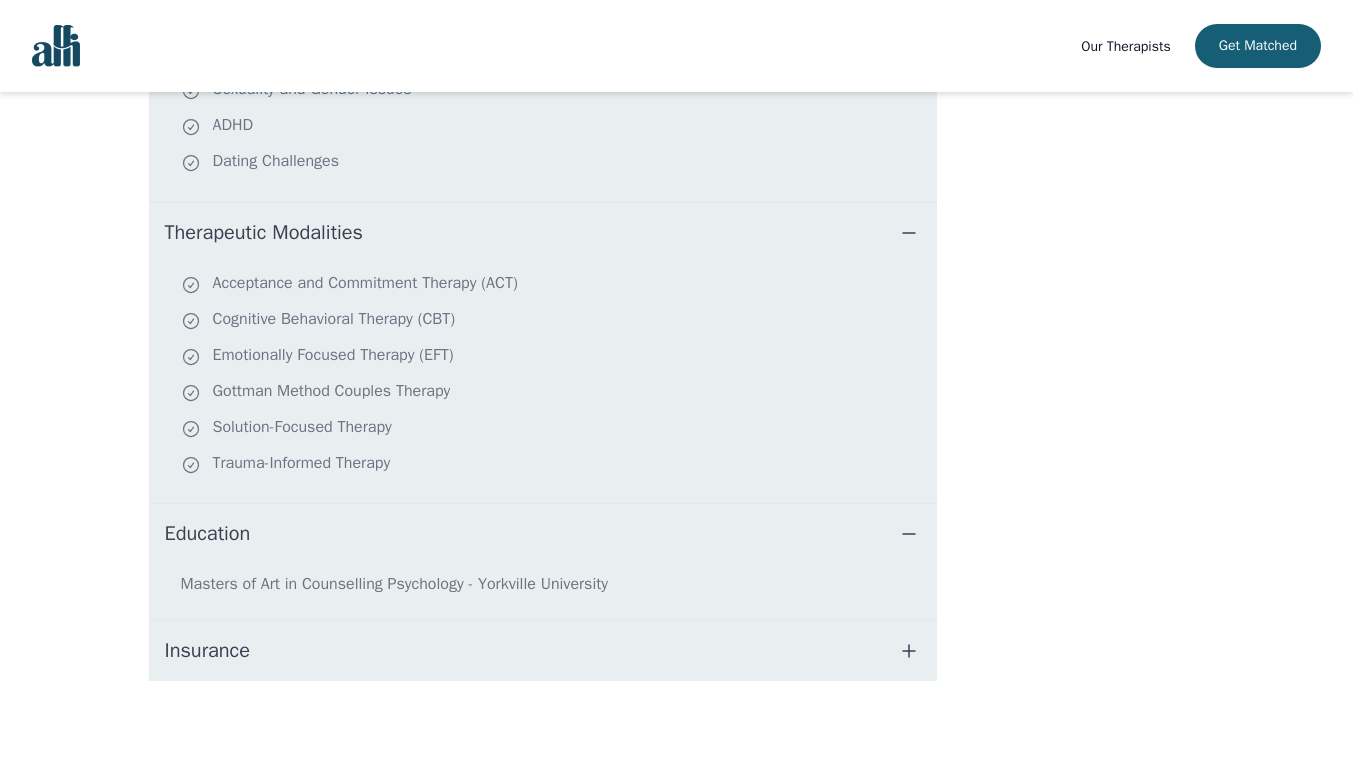 click on "Insurance" at bounding box center [543, 651] 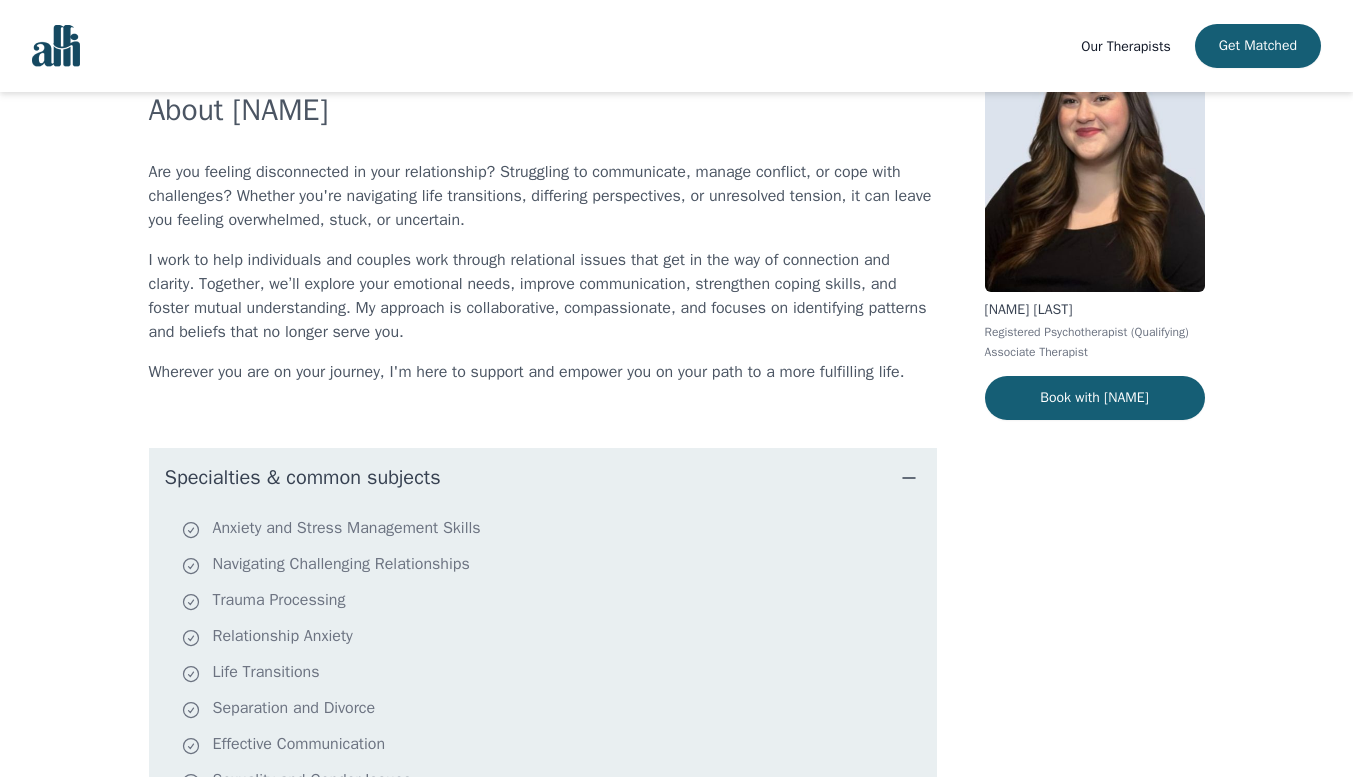 scroll, scrollTop: 0, scrollLeft: 0, axis: both 